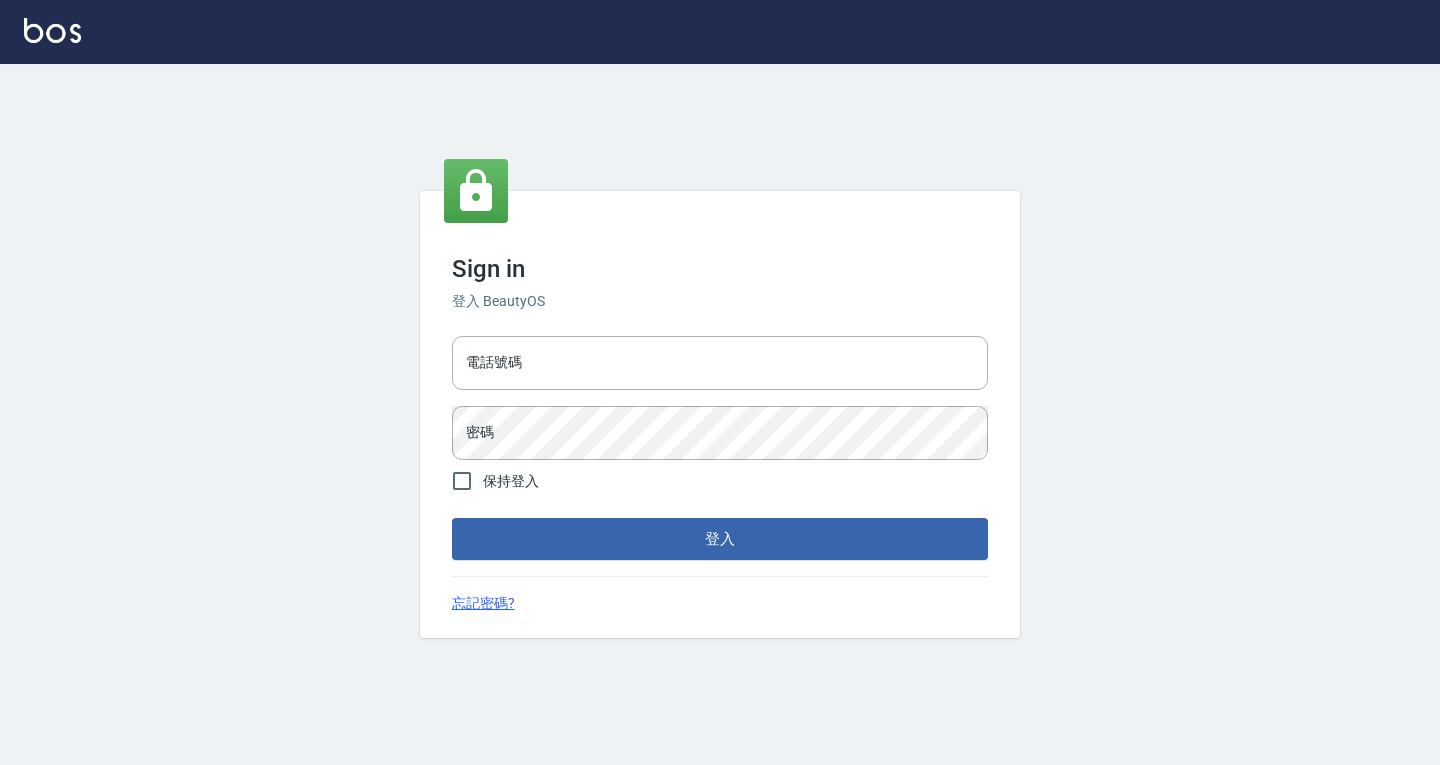 scroll, scrollTop: 0, scrollLeft: 0, axis: both 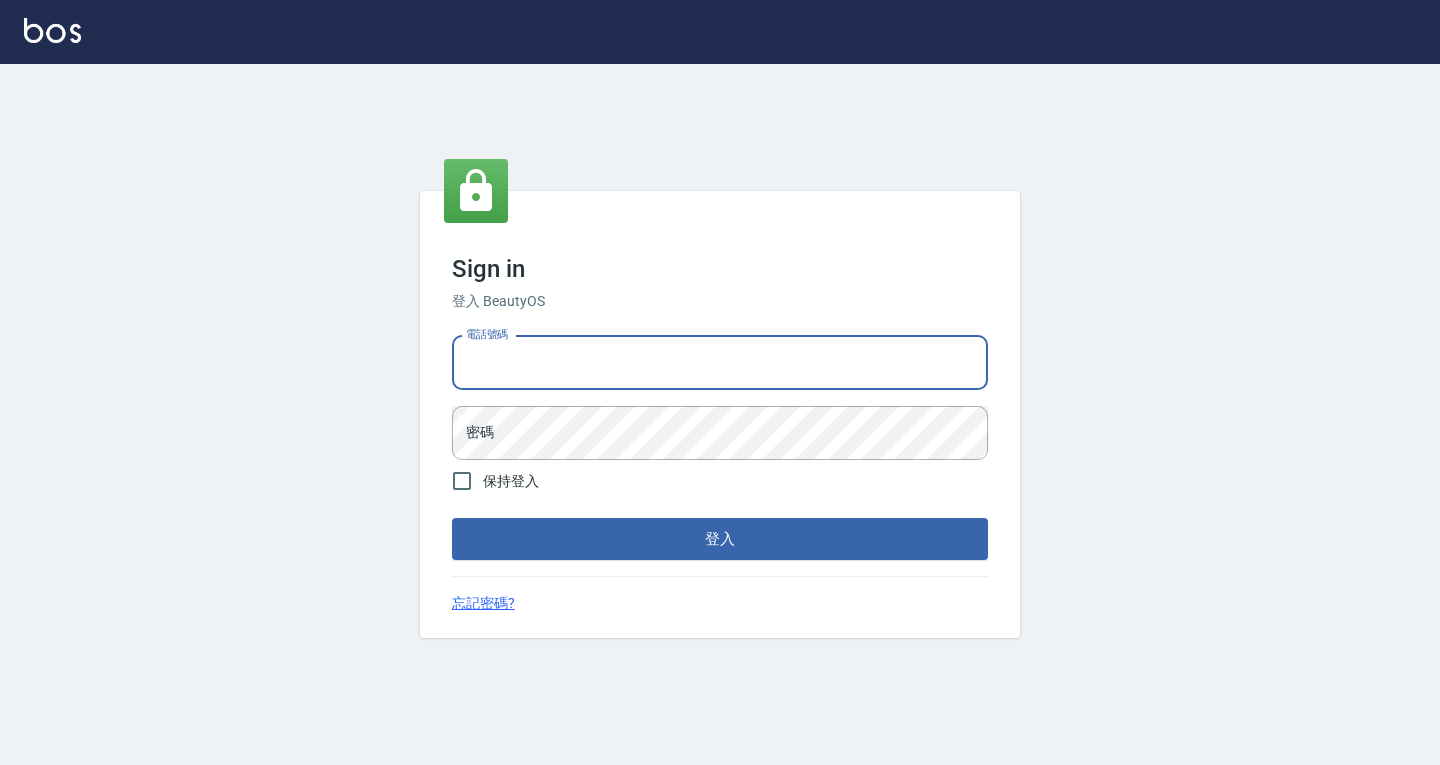 drag, startPoint x: 529, startPoint y: 364, endPoint x: 535, endPoint y: 378, distance: 15.231546 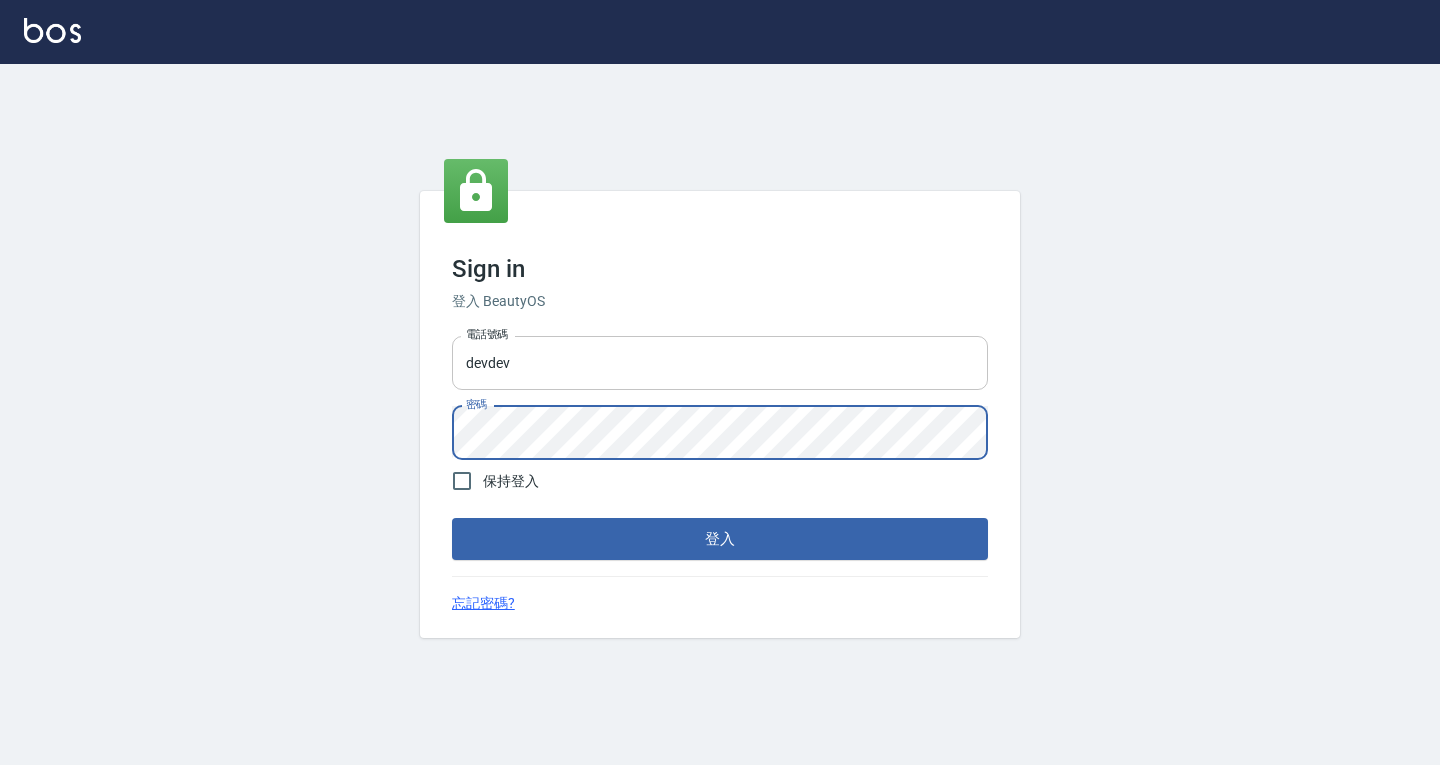 click on "登入" at bounding box center (720, 539) 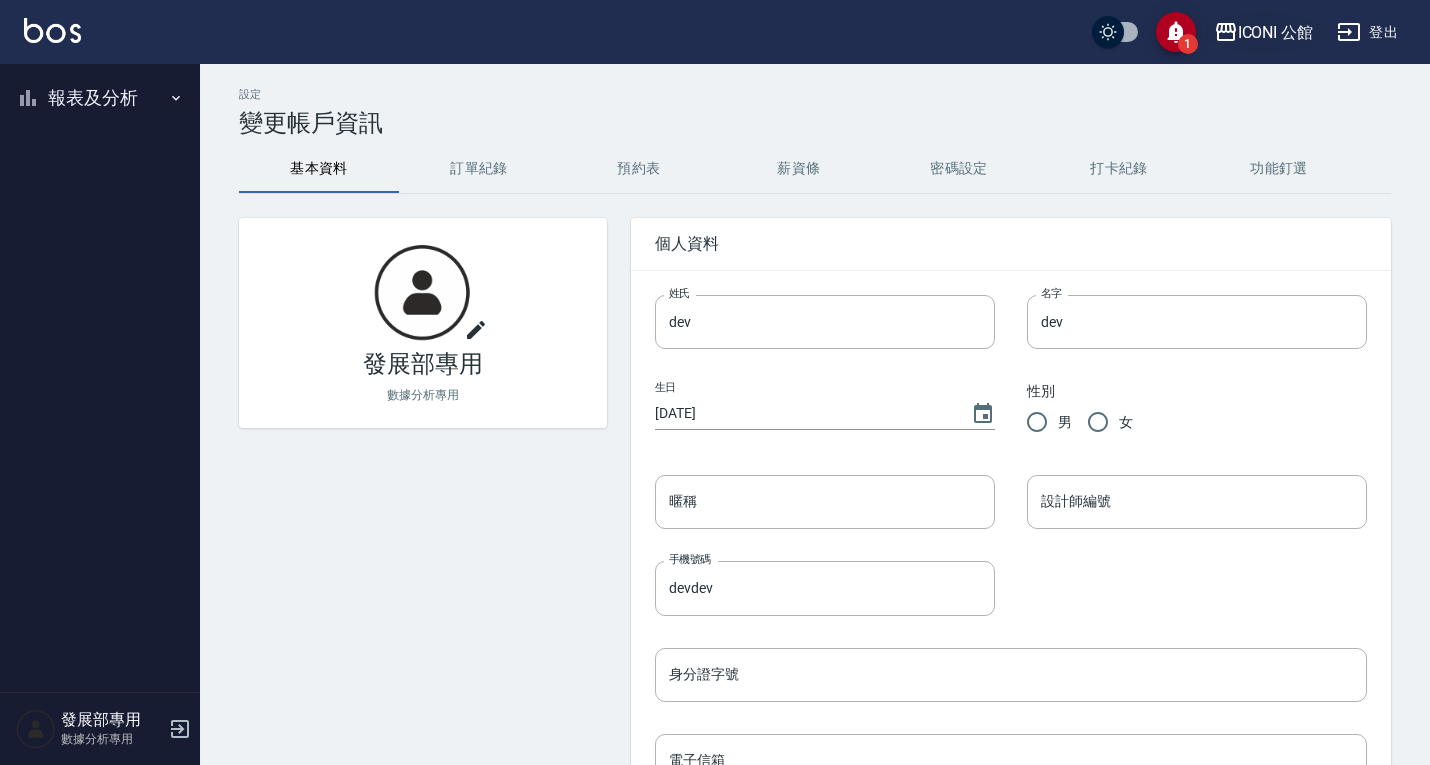 click on "ICONI 公館" at bounding box center [1276, 32] 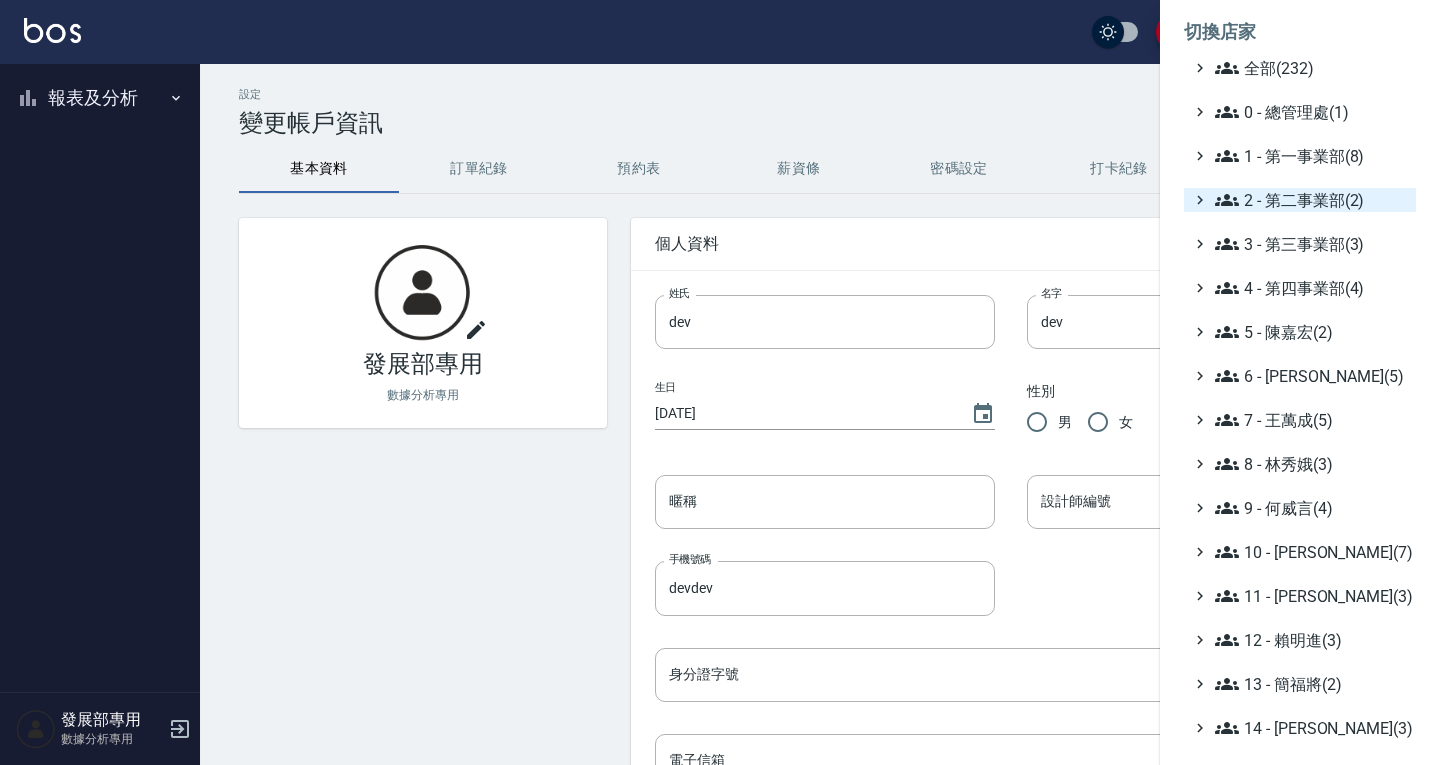click on "2 - 第二事業部(2)" at bounding box center [1311, 200] 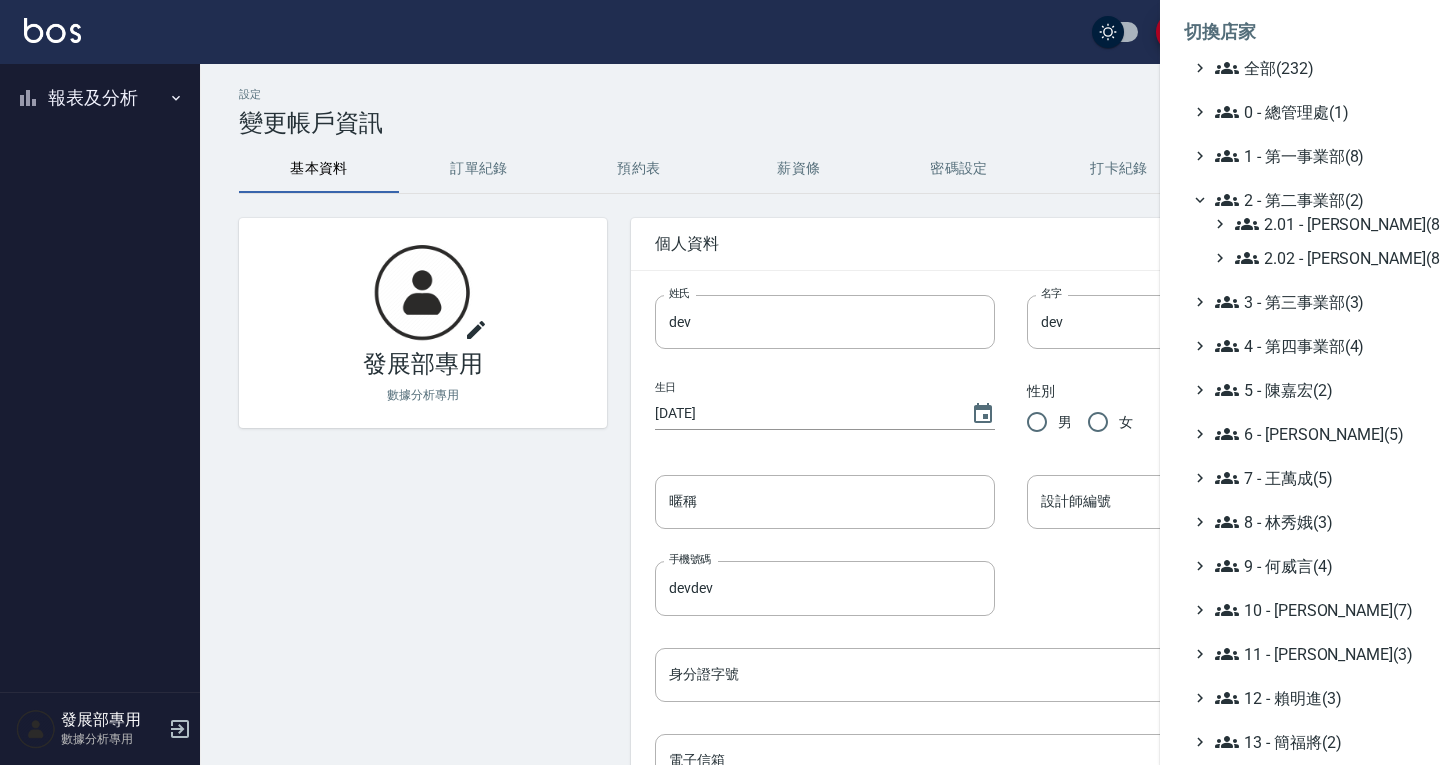 click on "2 - 第二事業部(2)" at bounding box center [1311, 200] 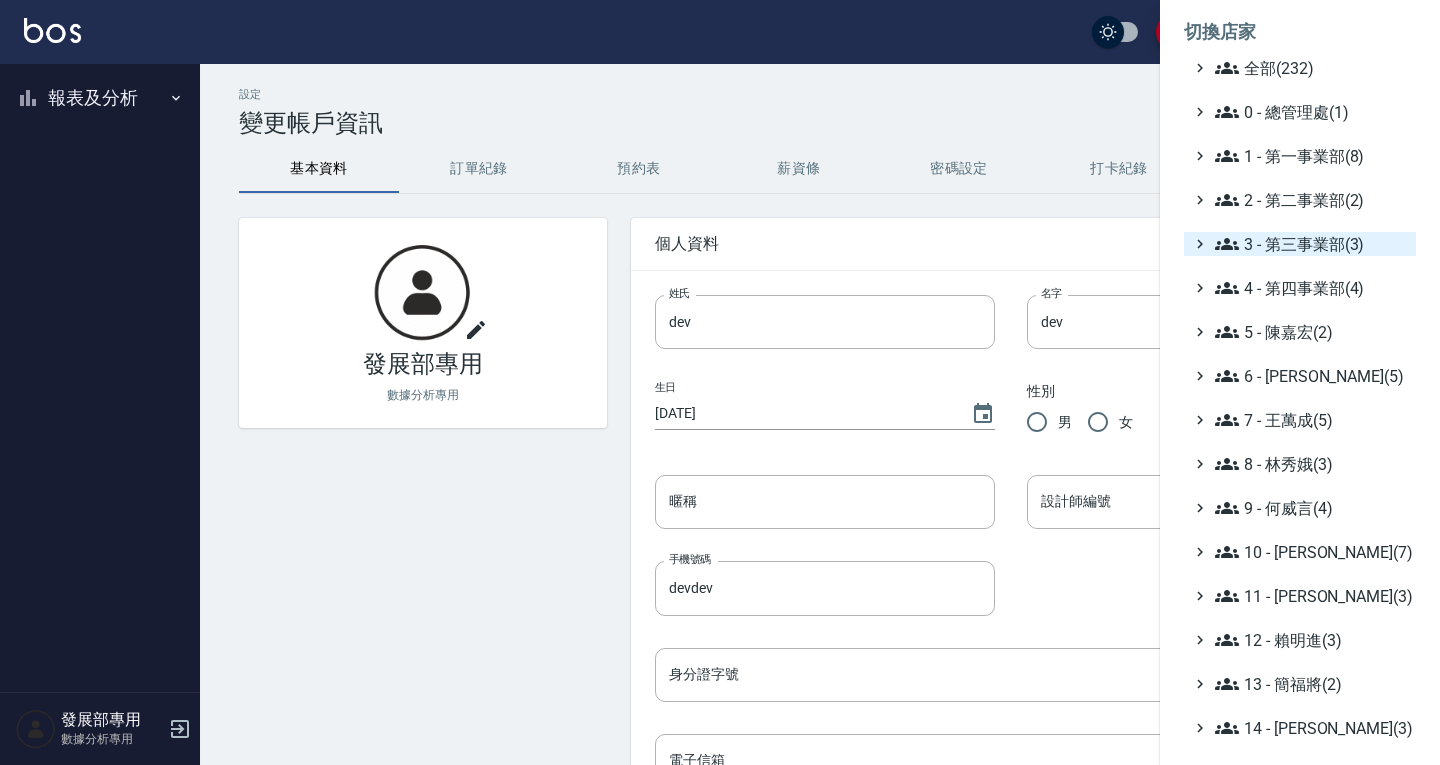 click on "3 - 第三事業部(3)" at bounding box center [1311, 244] 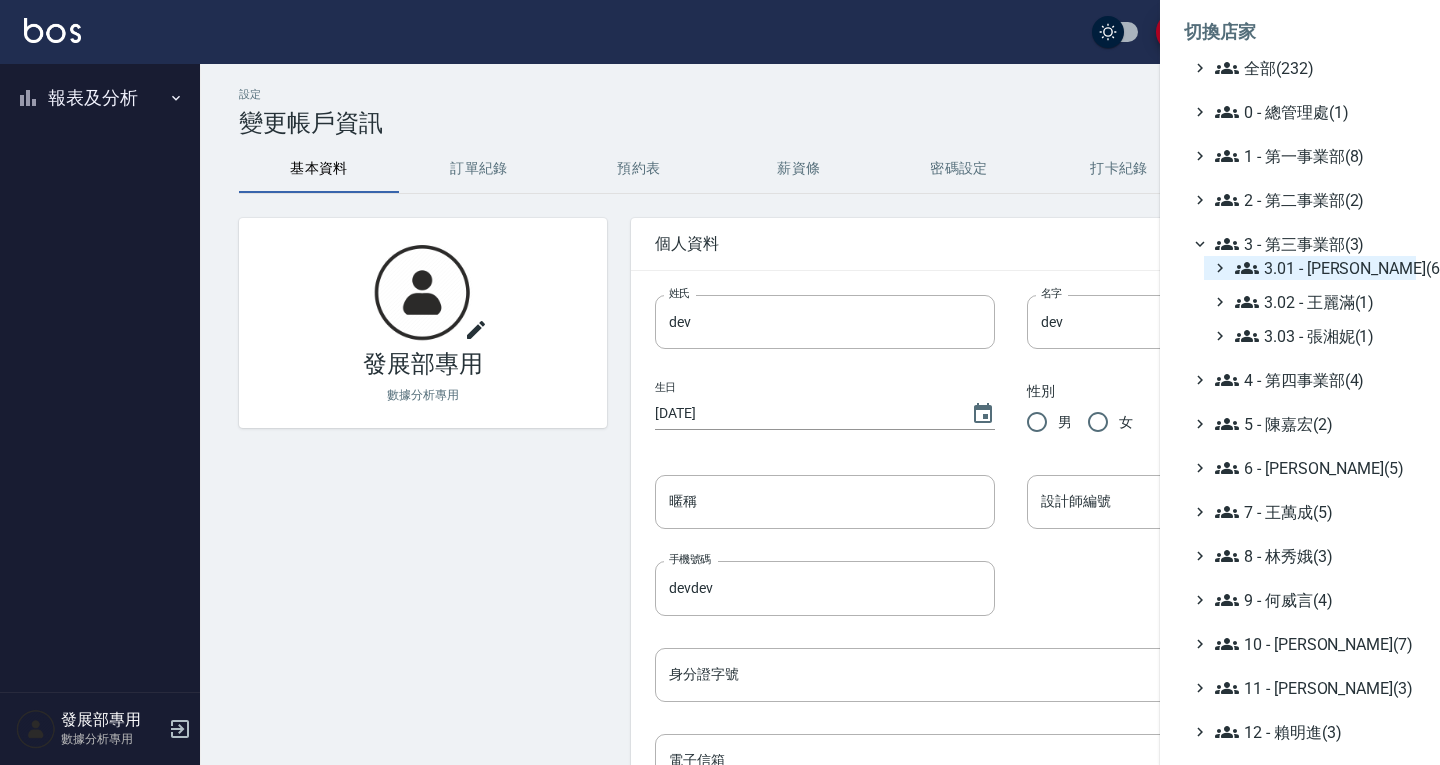click on "3.01 - 蔡承翰(6)" at bounding box center [1321, 268] 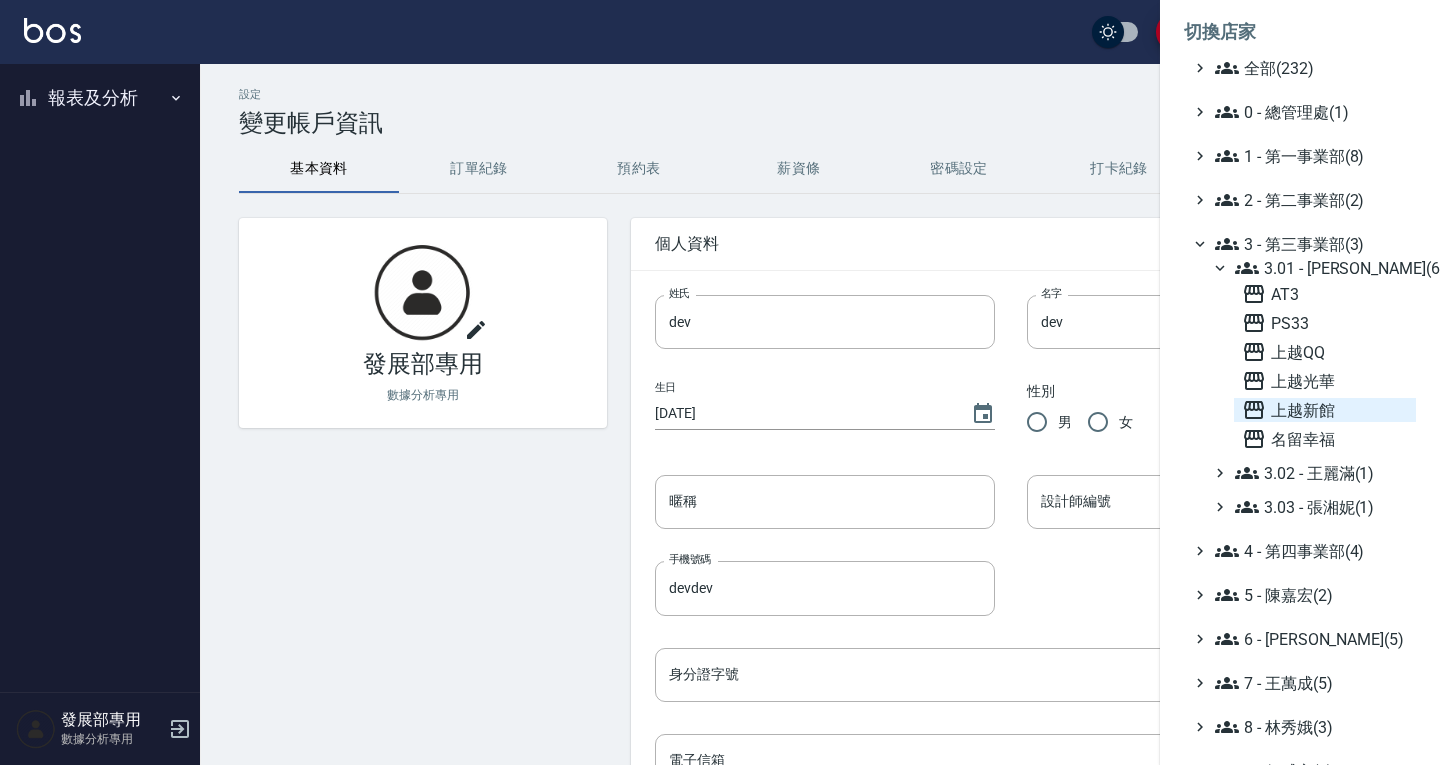 click on "上越新館" at bounding box center [1325, 410] 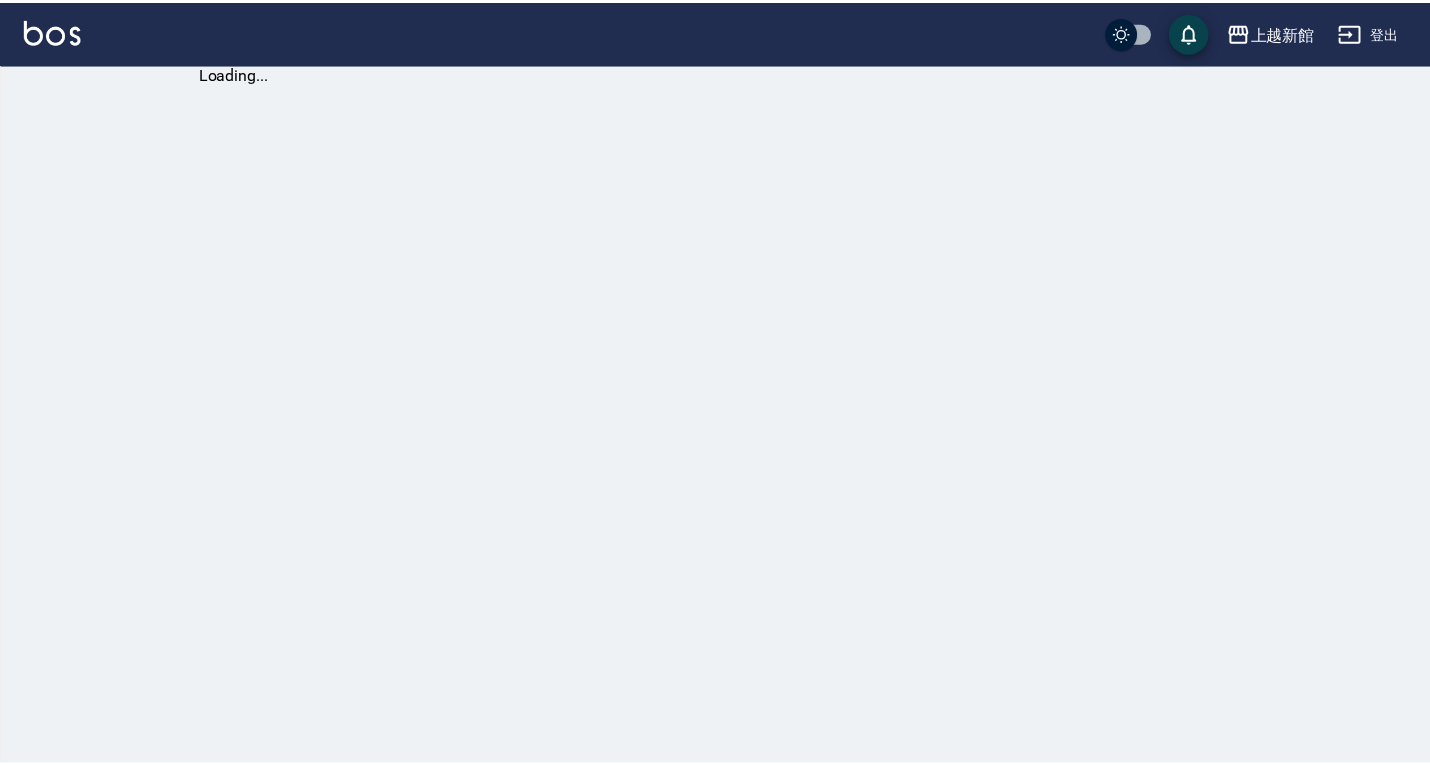 scroll, scrollTop: 0, scrollLeft: 0, axis: both 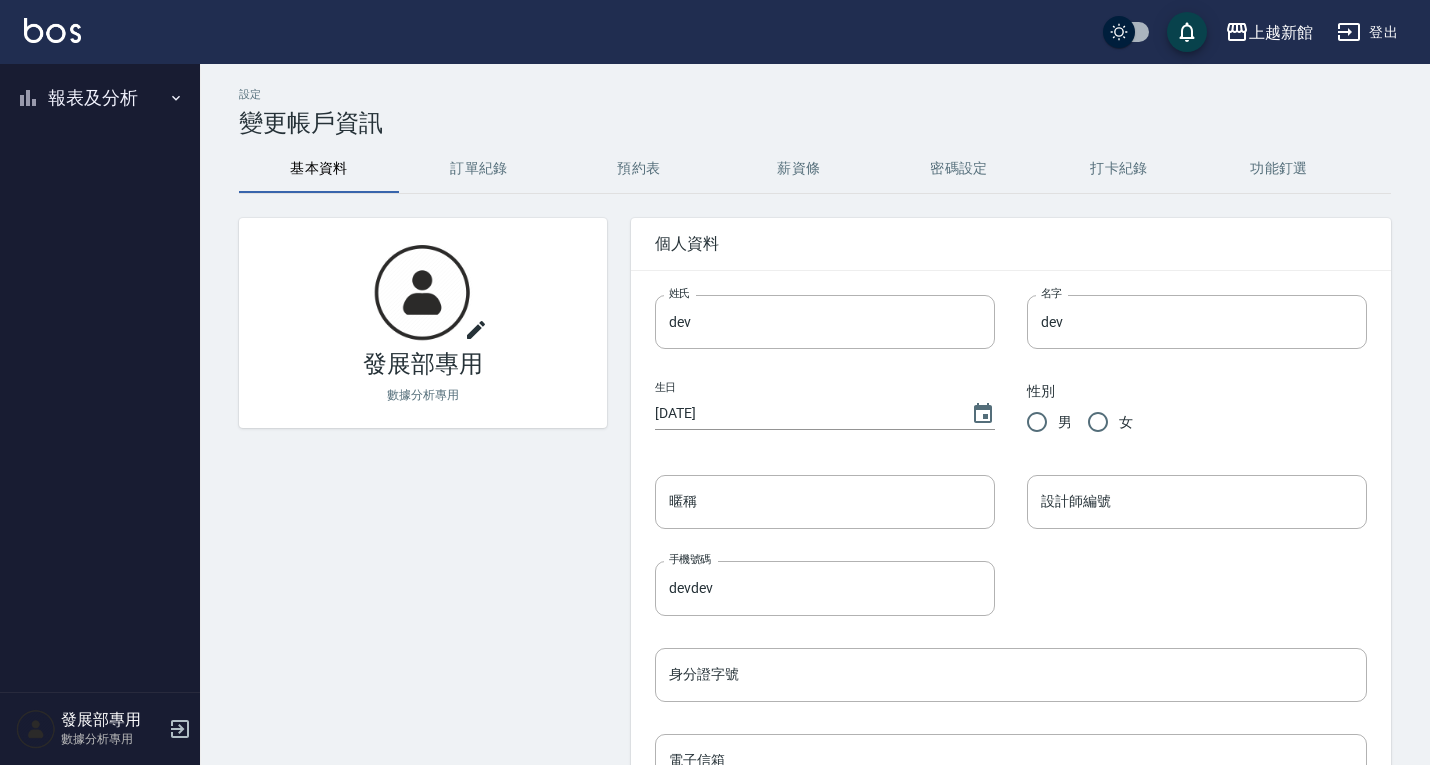 click on "報表及分析" at bounding box center (100, 98) 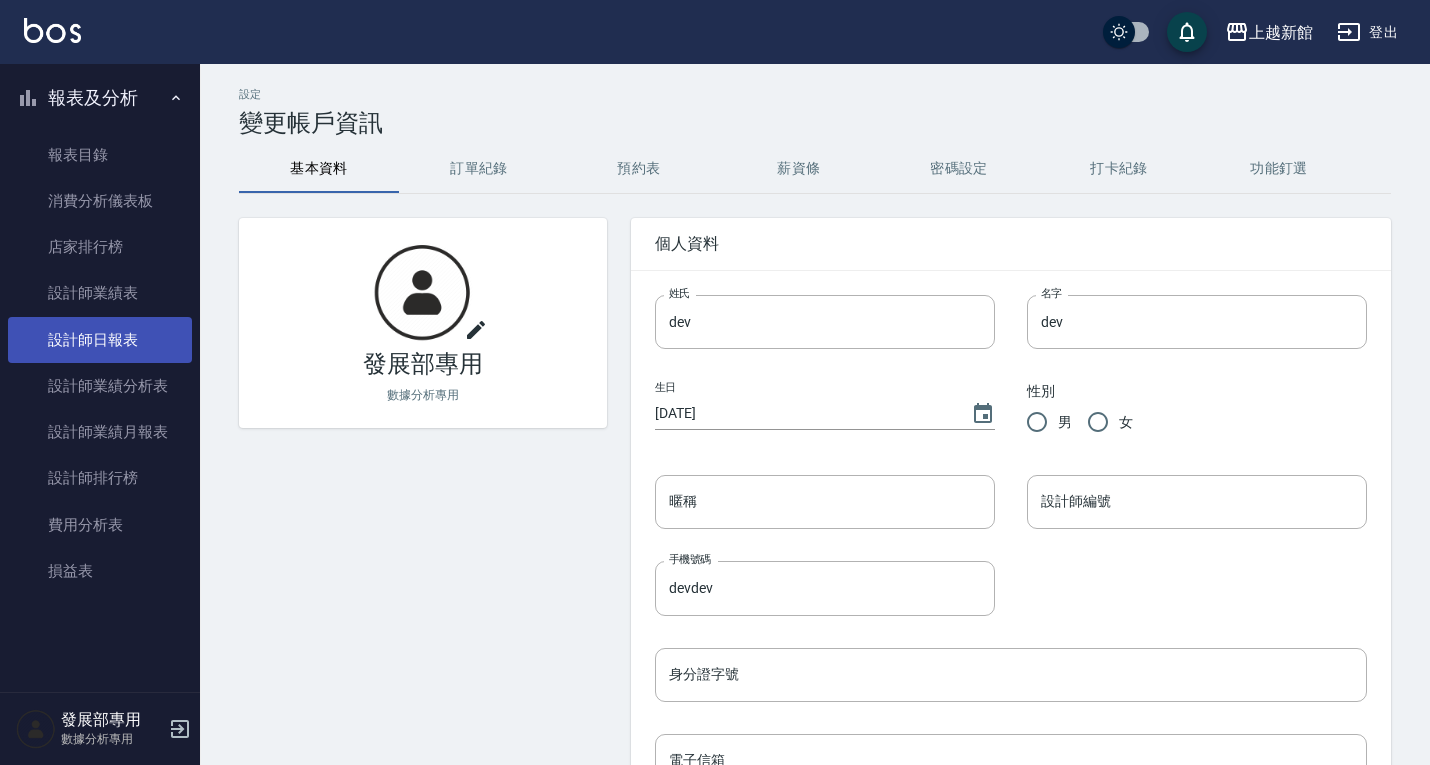 click on "設計師日報表" at bounding box center (100, 340) 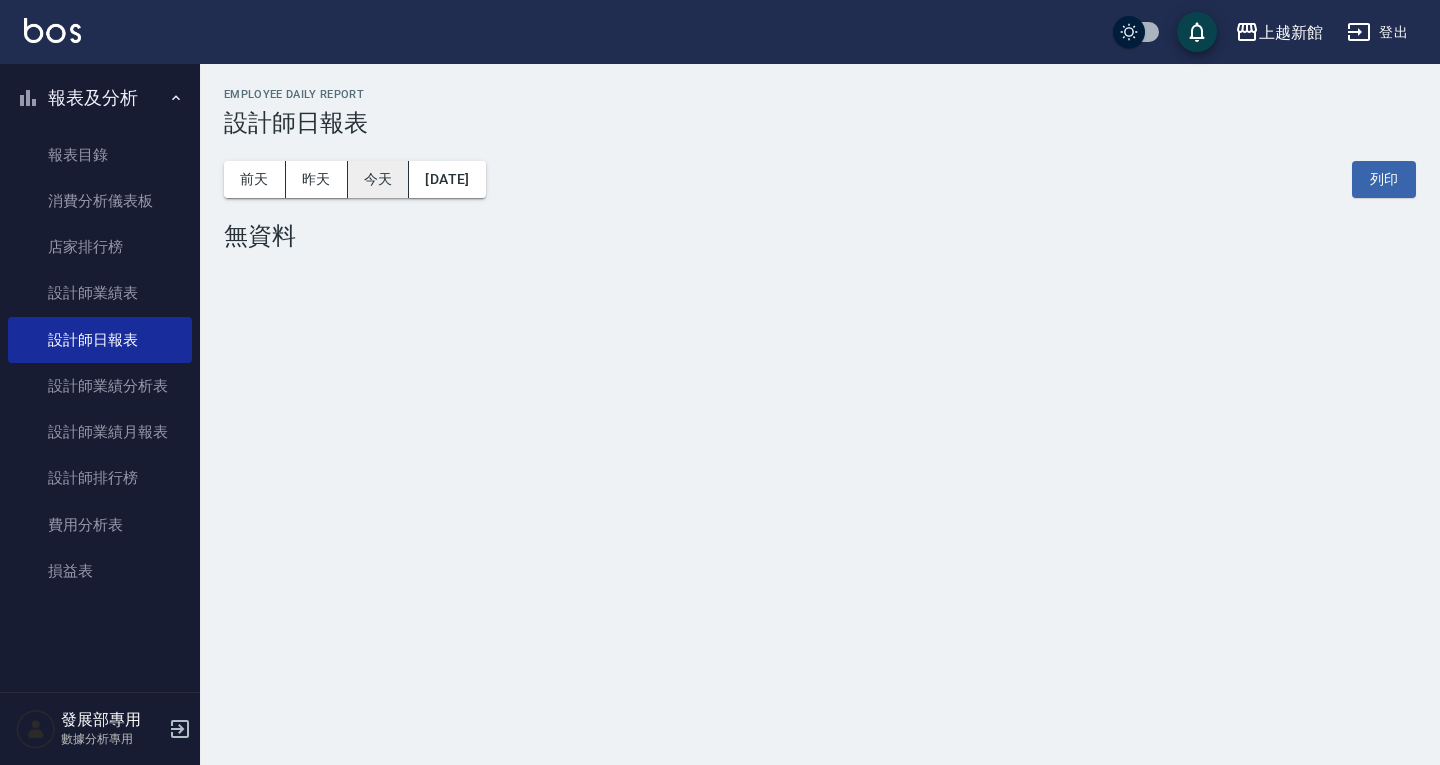 click on "今天" at bounding box center (379, 179) 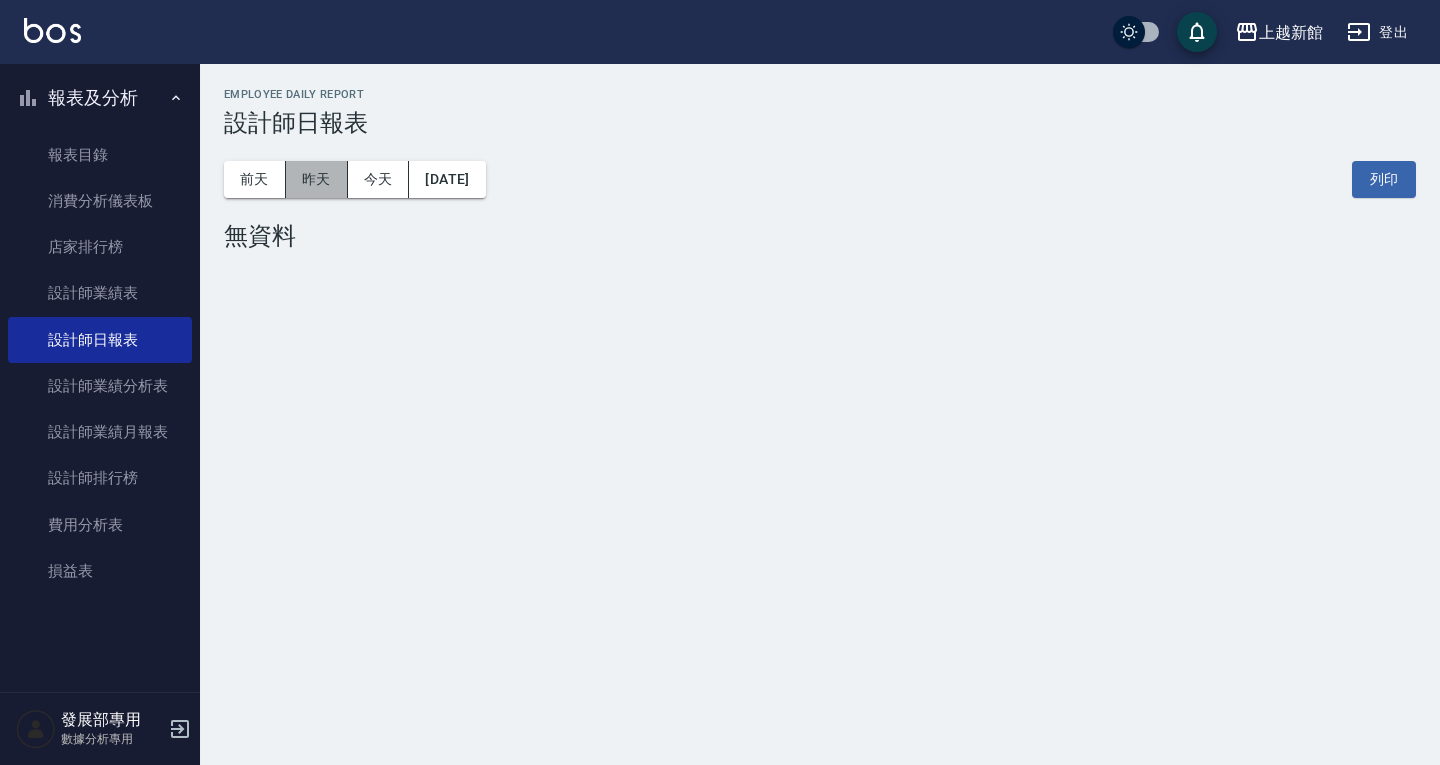 click on "昨天" at bounding box center [317, 179] 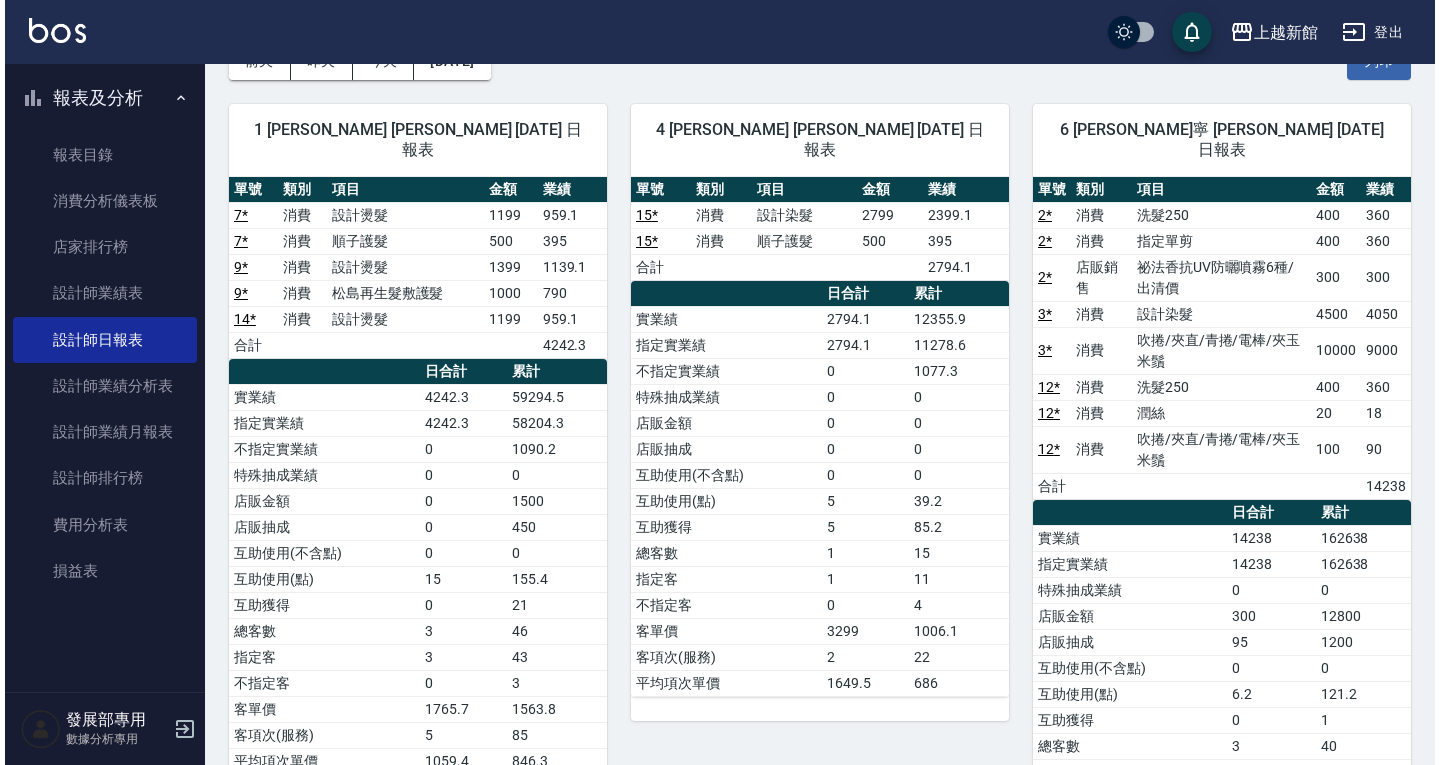 scroll, scrollTop: 0, scrollLeft: 0, axis: both 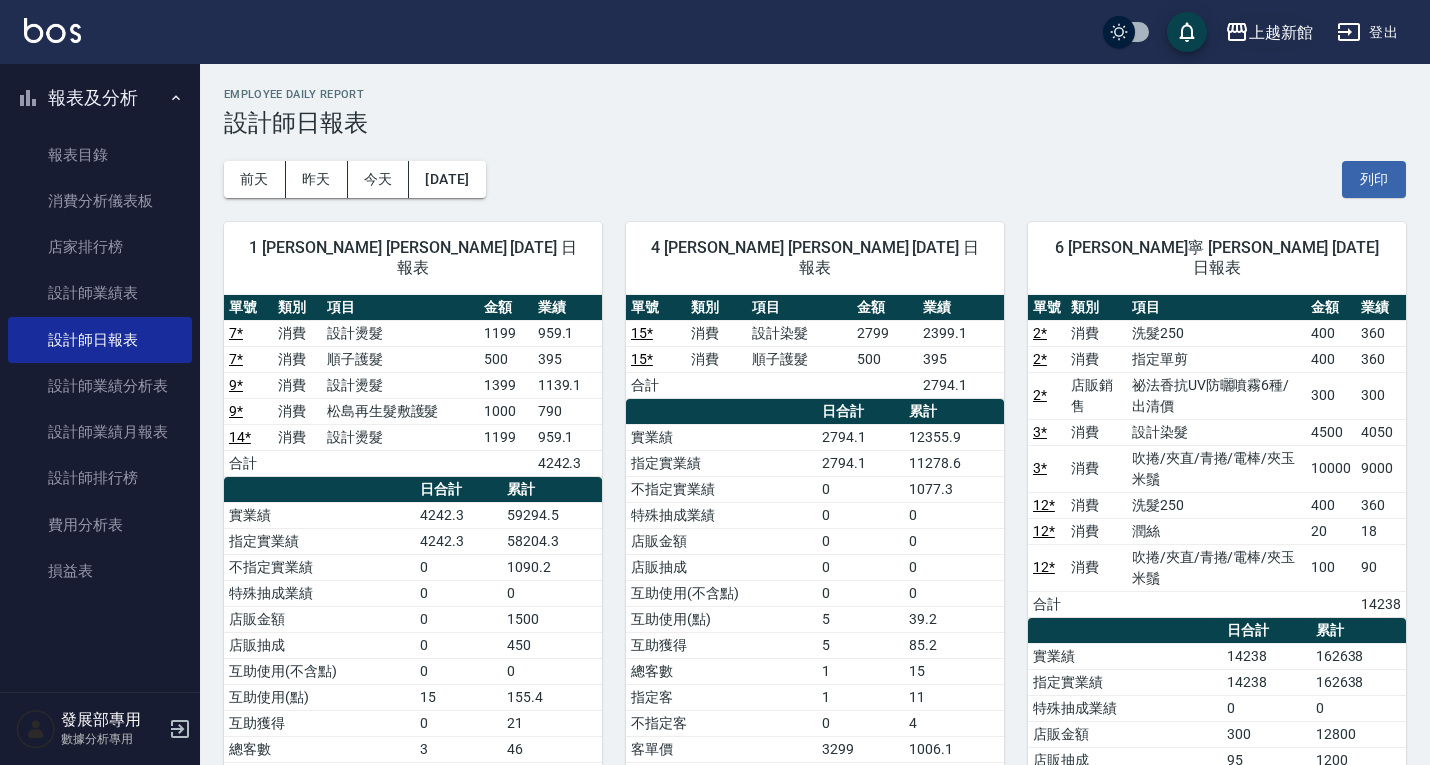 click on "上越新館" at bounding box center [1281, 32] 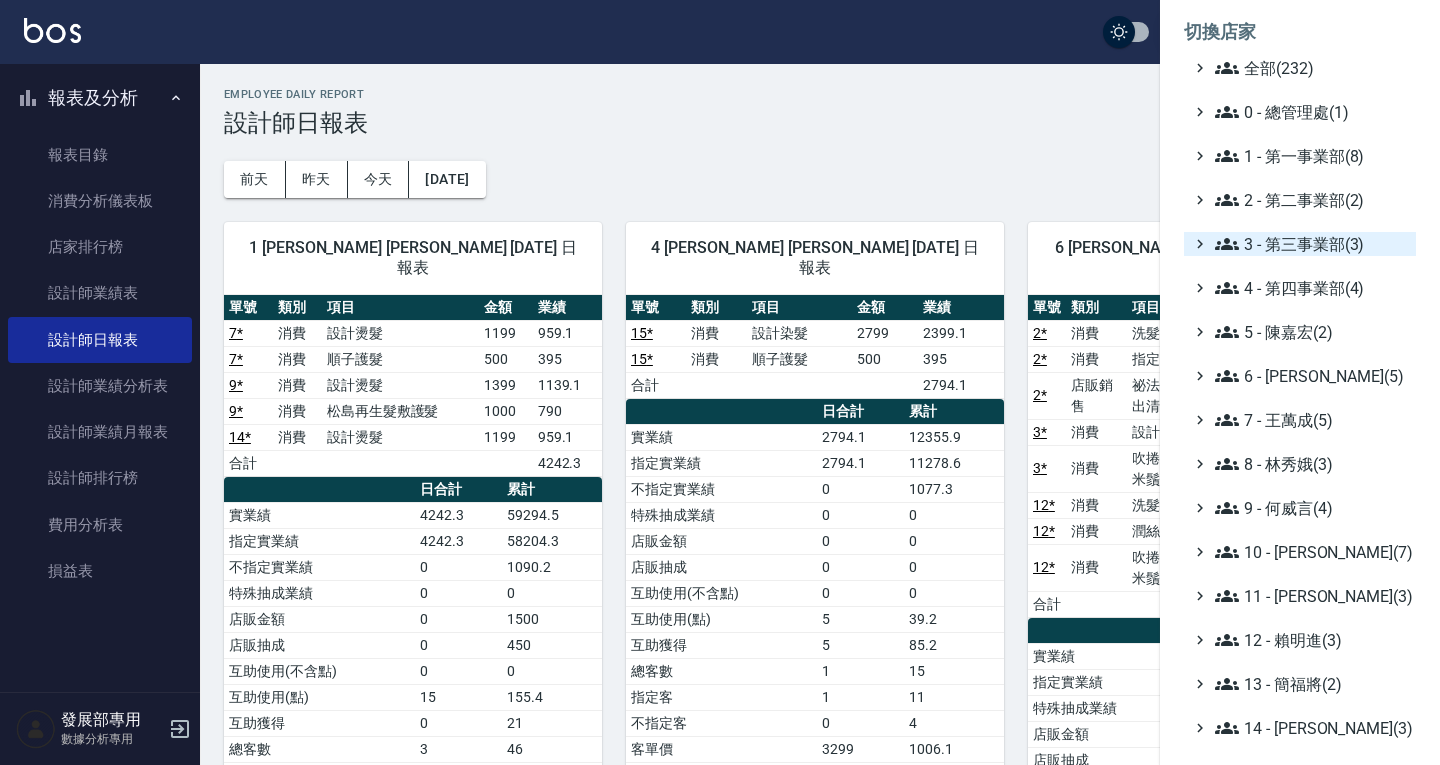 click on "3 - 第三事業部(3)" at bounding box center [1311, 244] 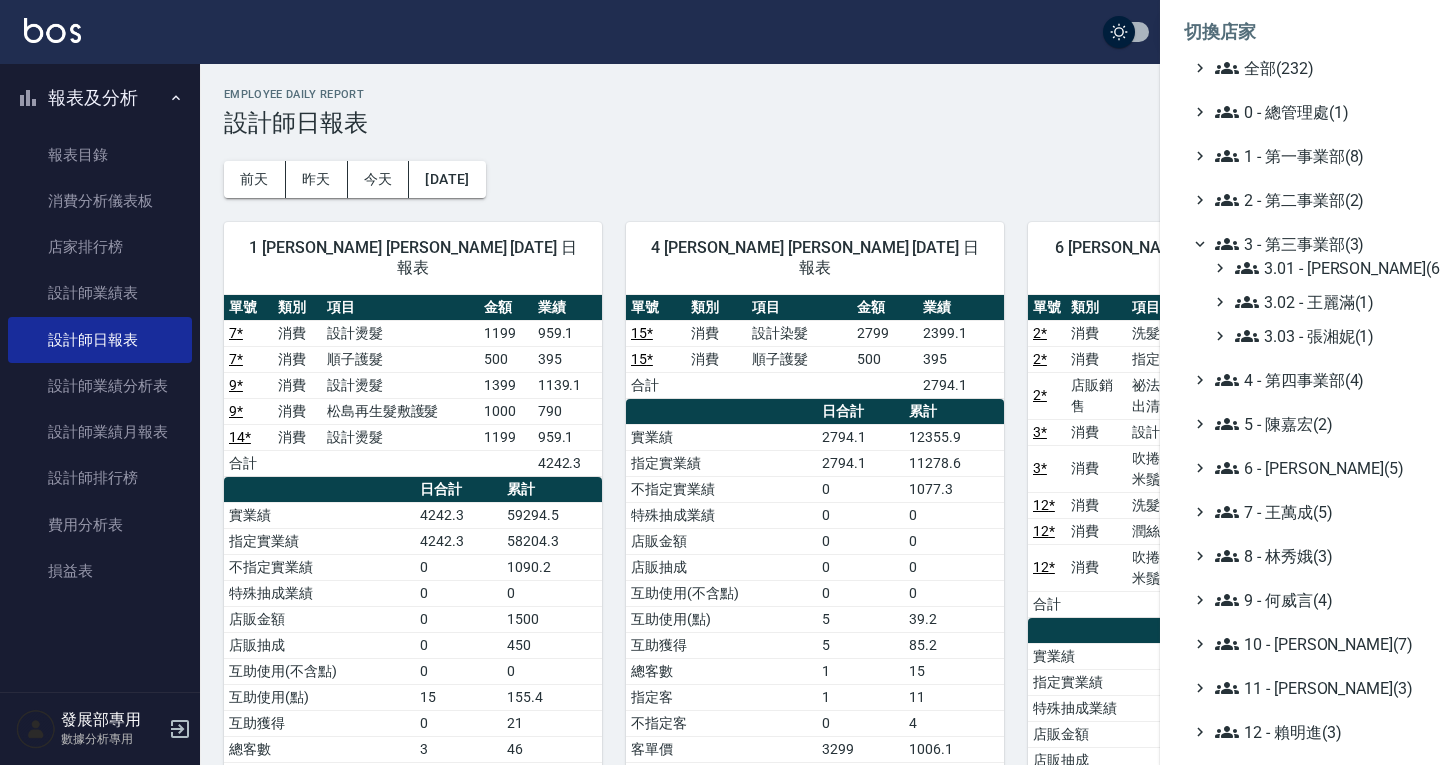 click on "3.01 - 蔡承翰(6) 3.02 - 王麗滿(1) 3.03 - 張湘妮(1)" at bounding box center (1310, 302) 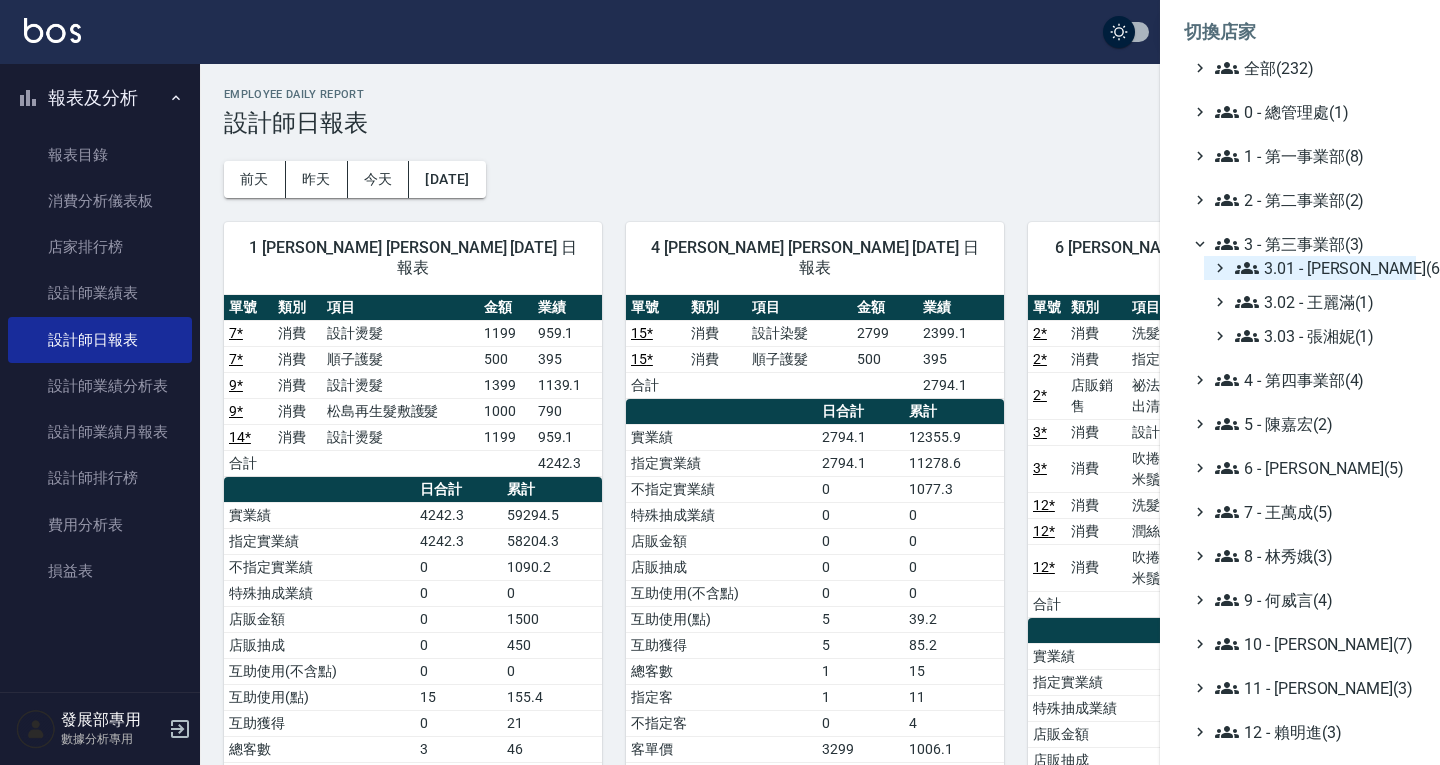 click on "3.01 - [PERSON_NAME](6)" at bounding box center (1321, 268) 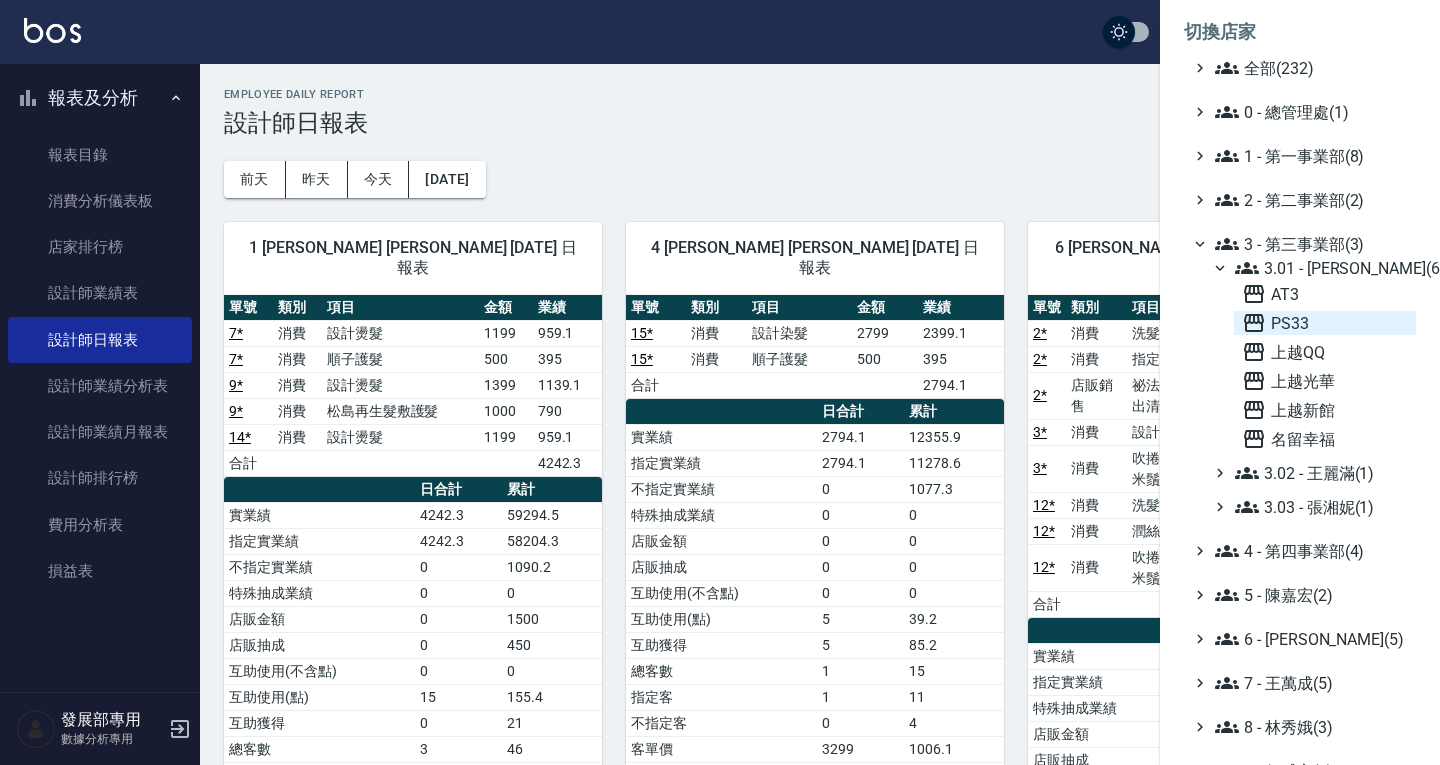 click on "PS33" at bounding box center [1325, 323] 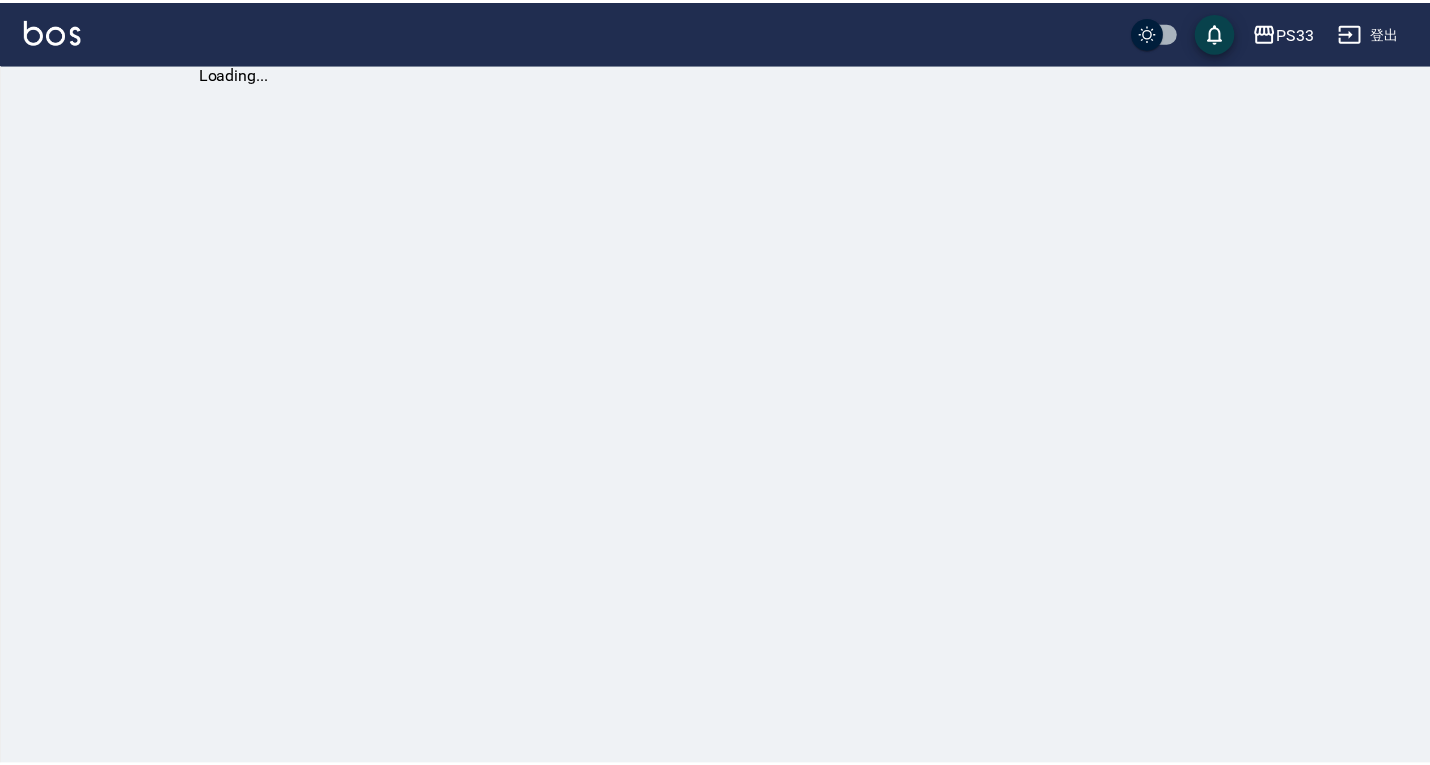 scroll, scrollTop: 0, scrollLeft: 0, axis: both 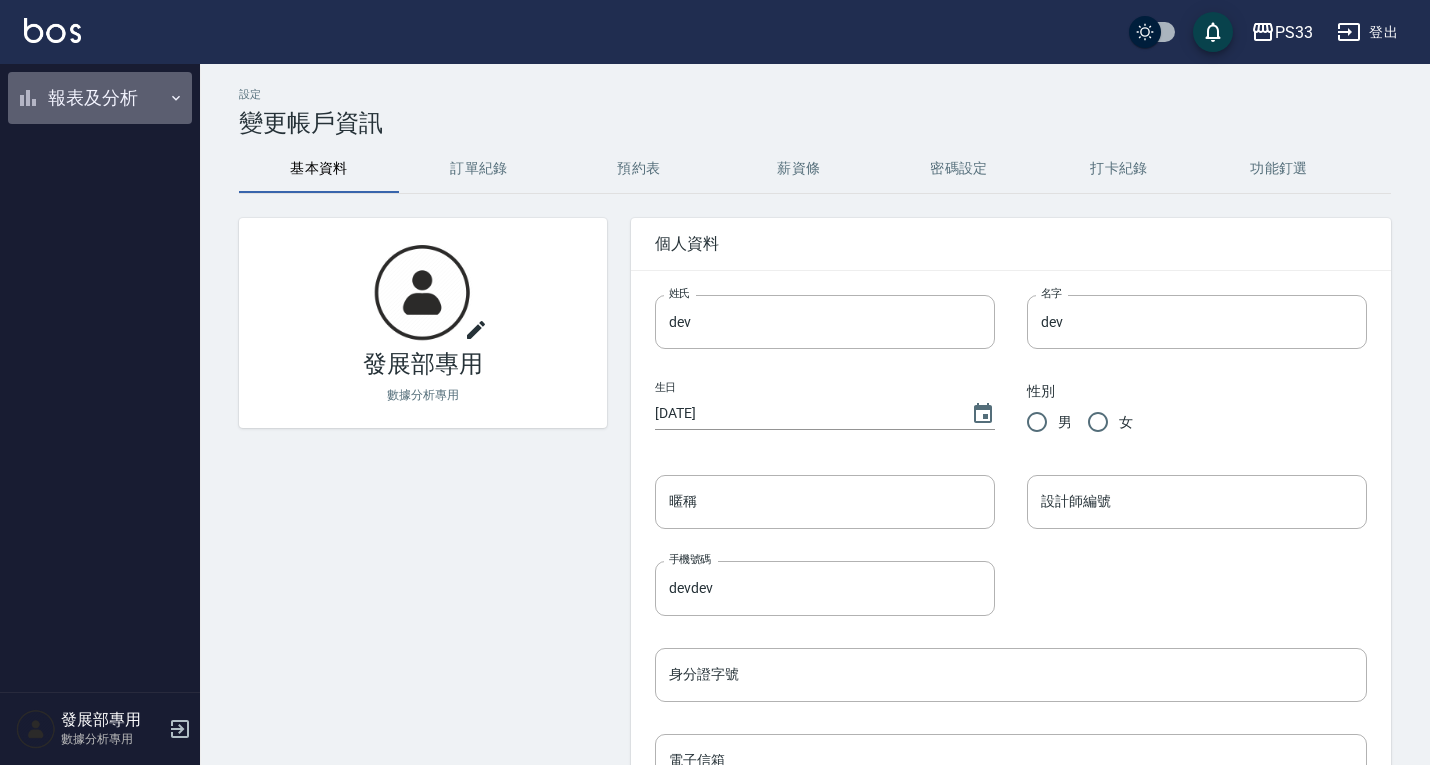click on "報表及分析" at bounding box center (100, 98) 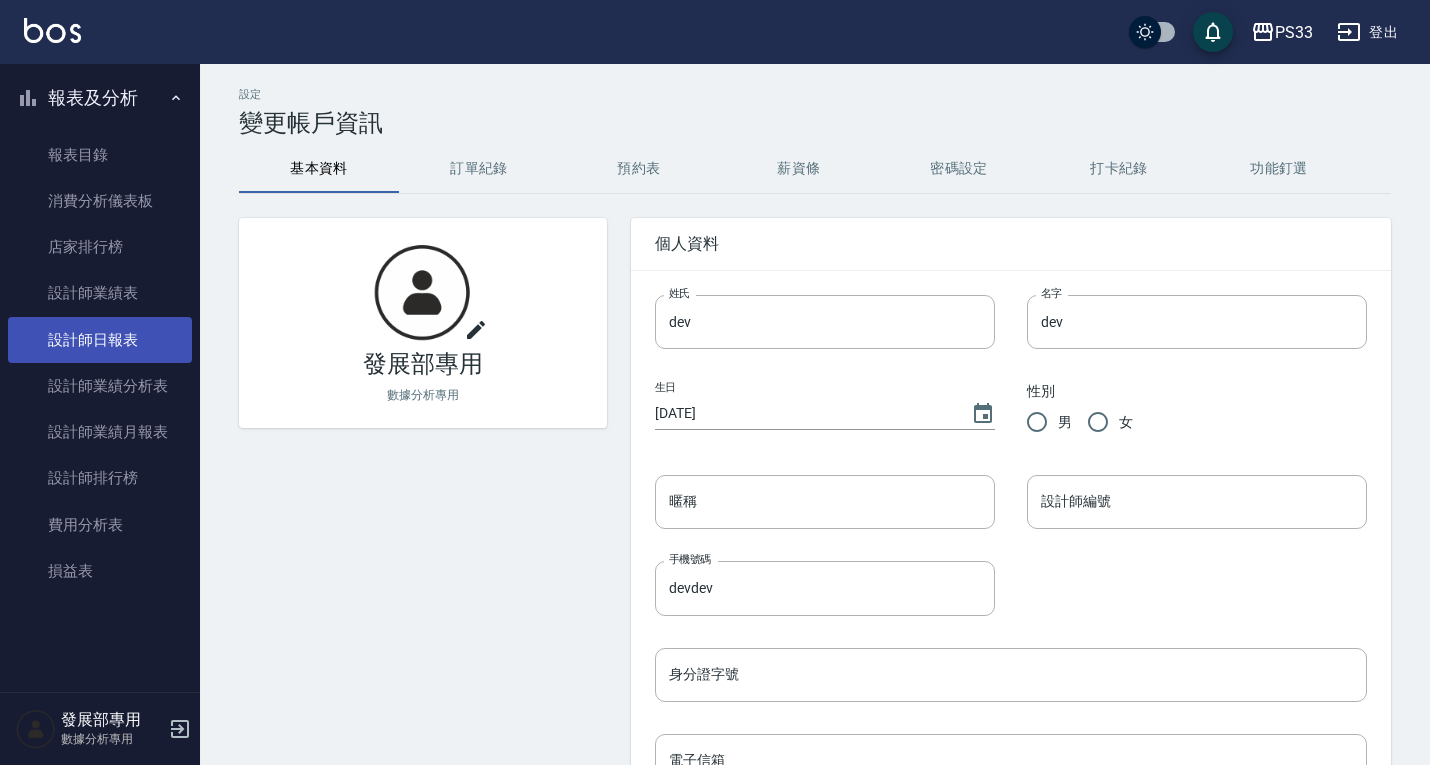 click on "設計師日報表" at bounding box center [100, 340] 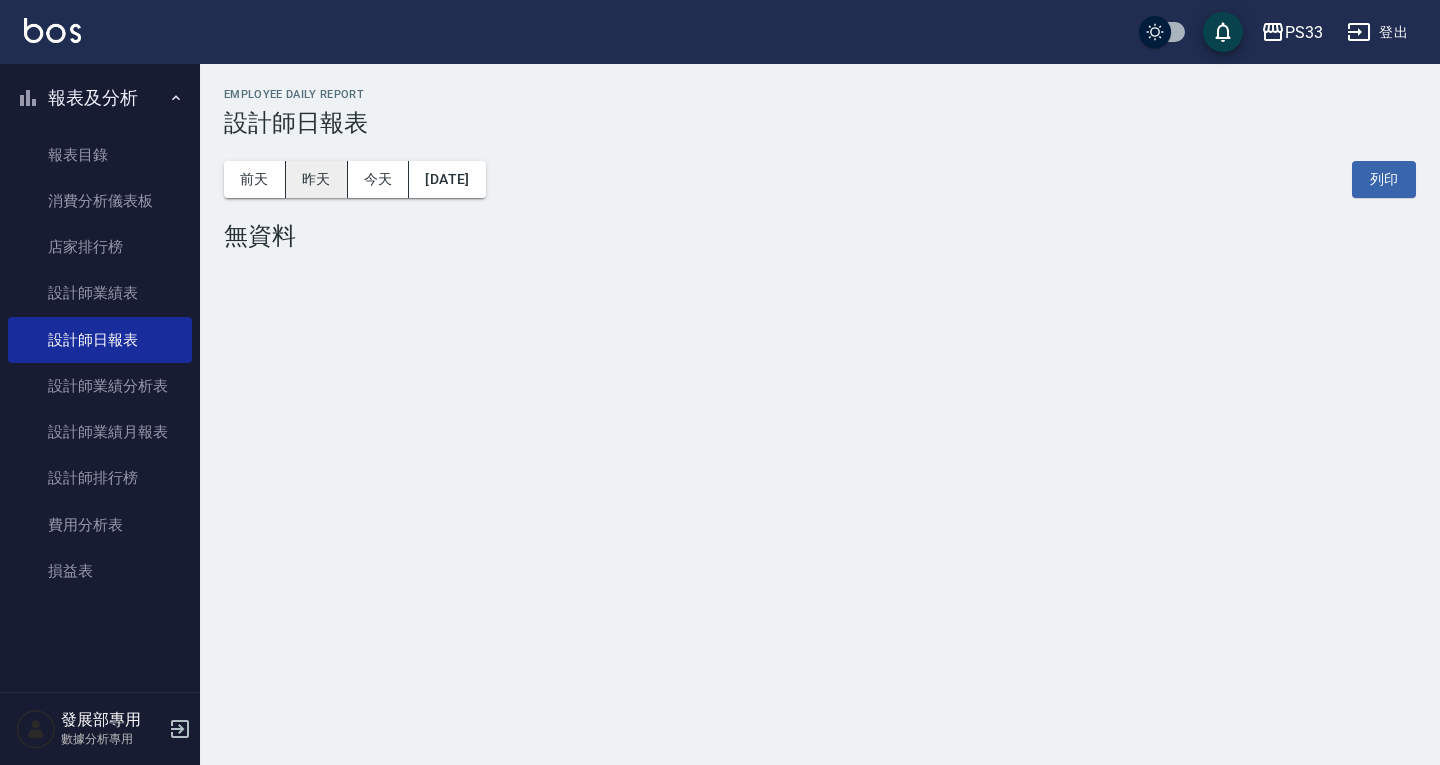 click on "昨天" at bounding box center (317, 179) 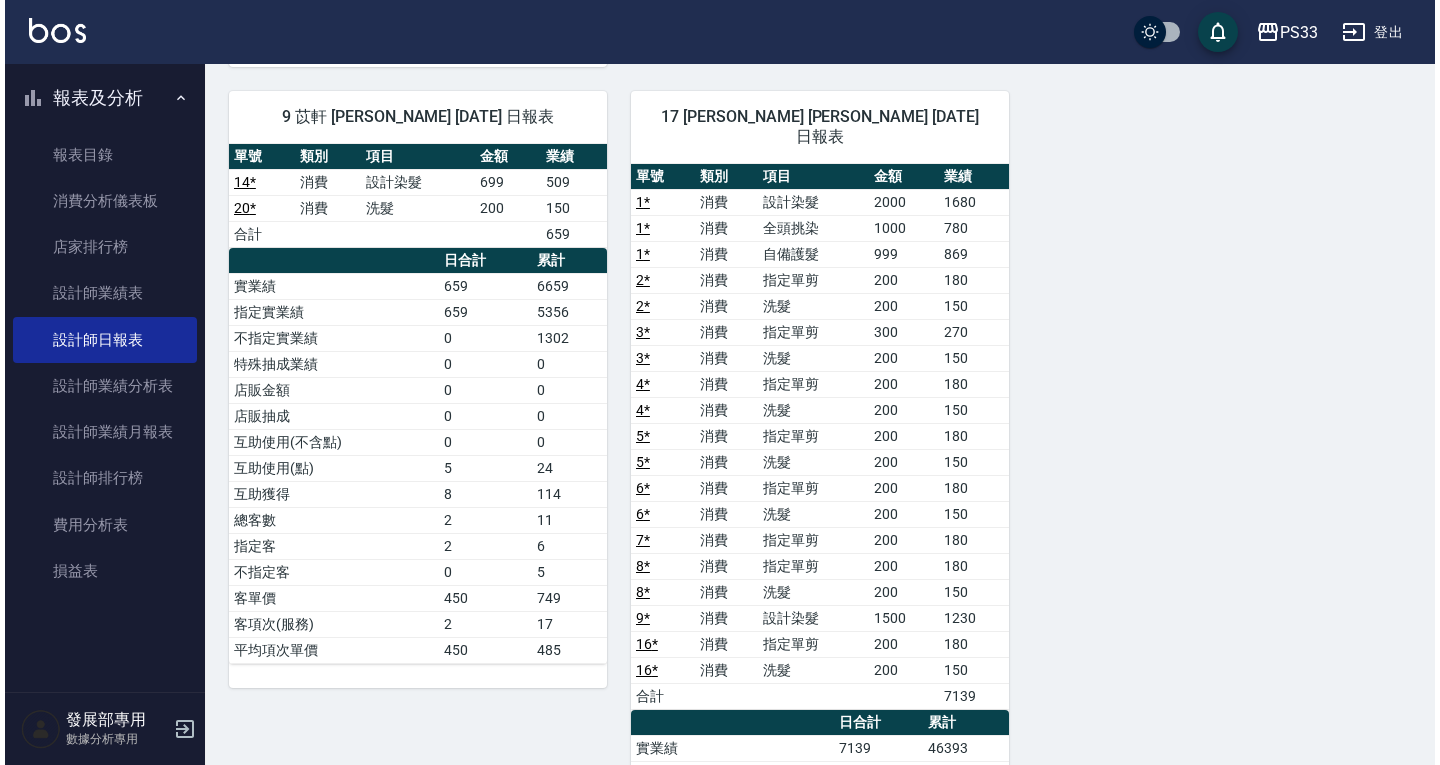scroll, scrollTop: 900, scrollLeft: 0, axis: vertical 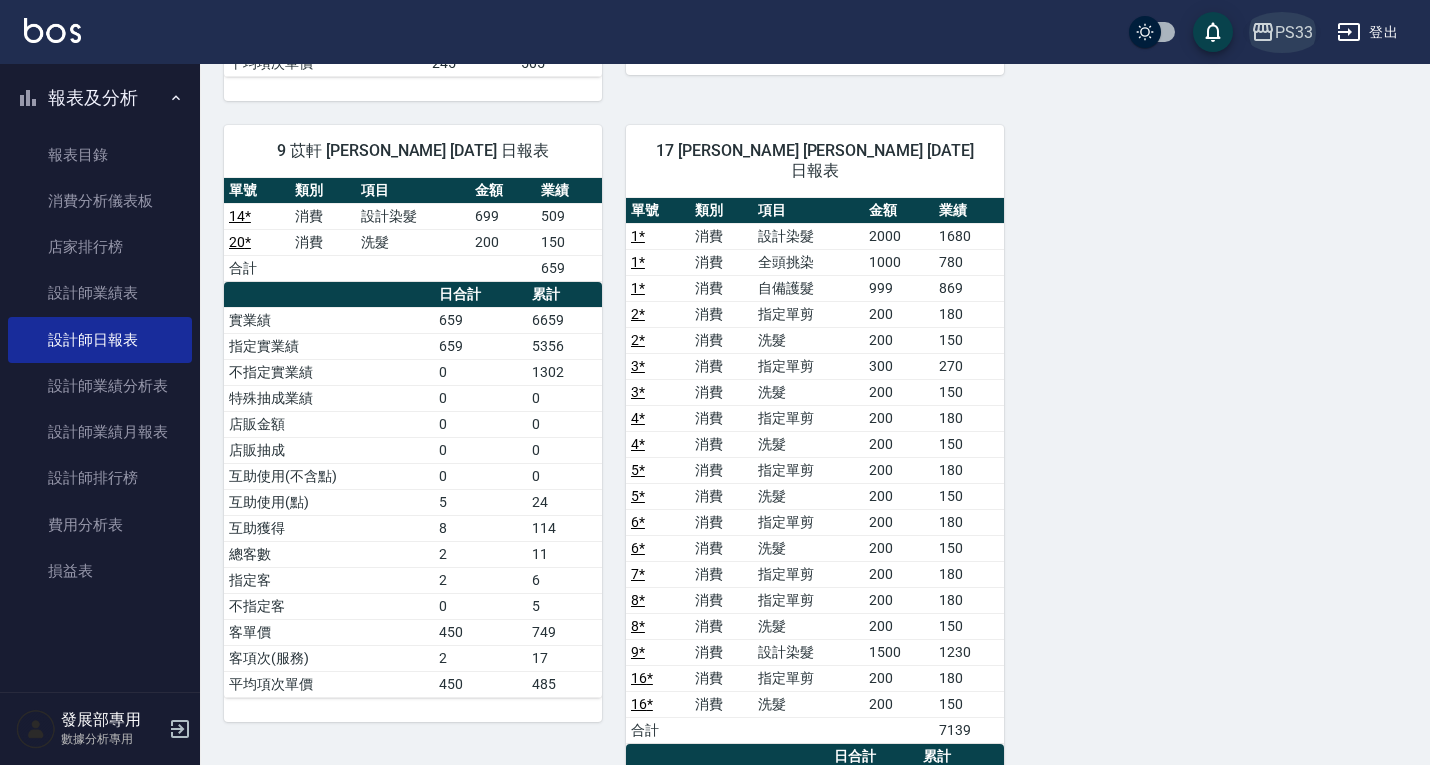click 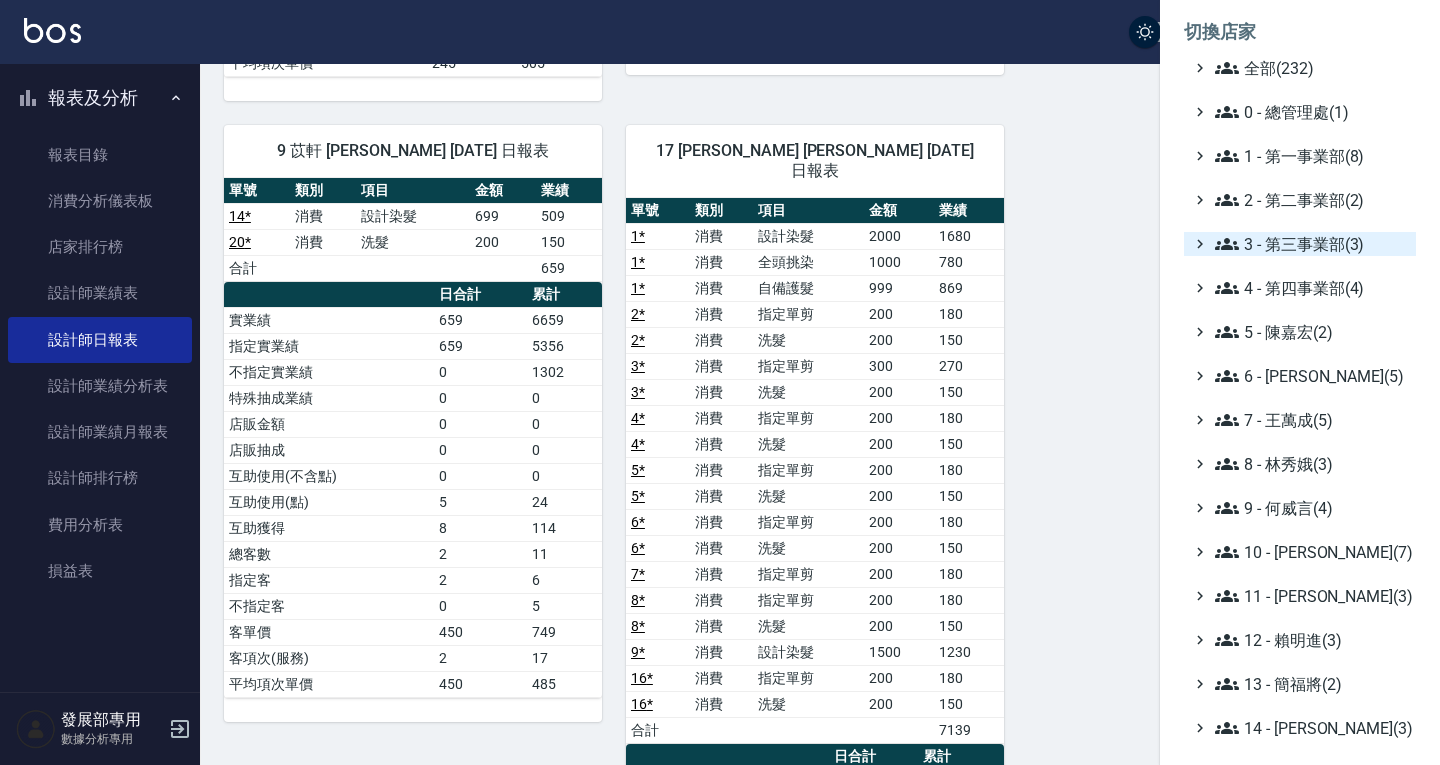 click on "3 - 第三事業部(3)" at bounding box center [1311, 244] 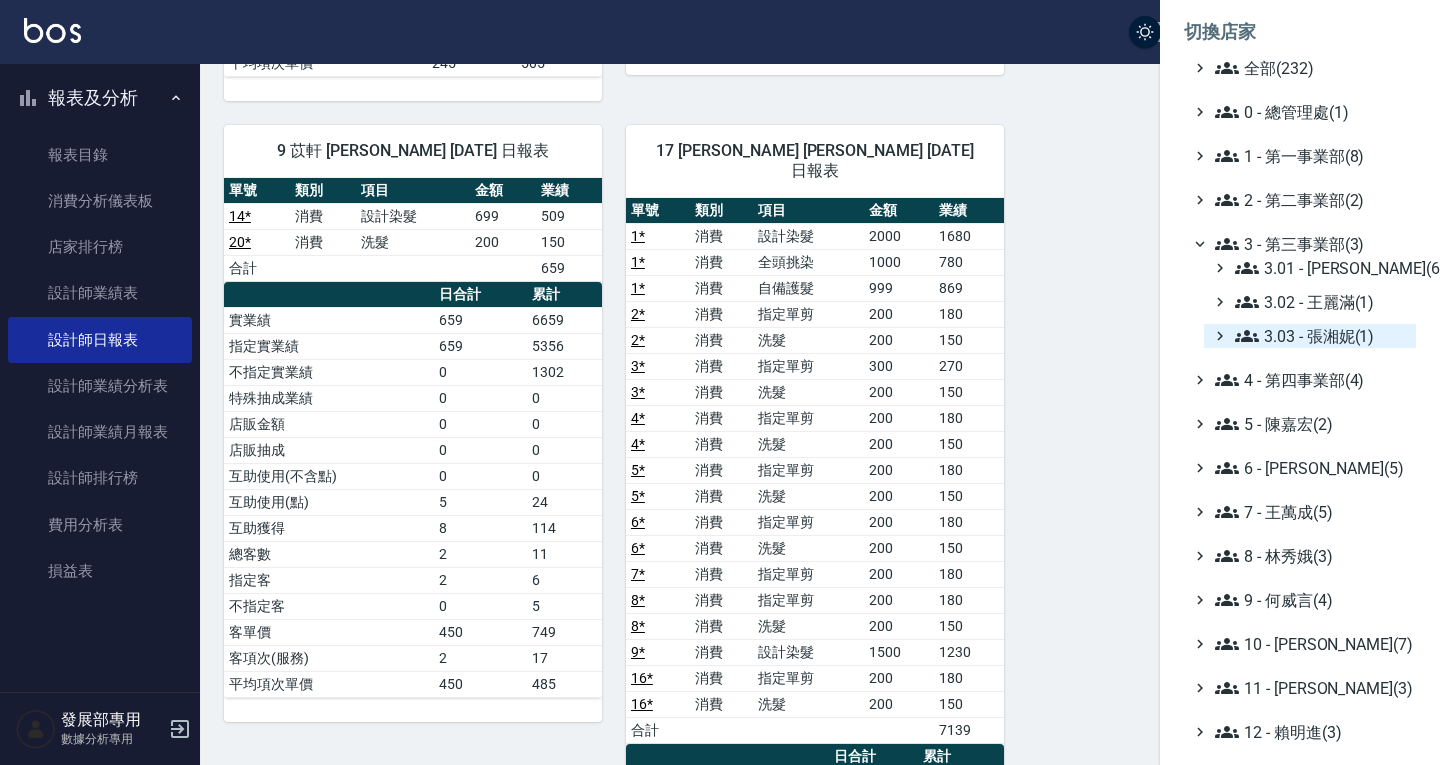 click on "3.03 - 張湘妮(1)" at bounding box center (1321, 336) 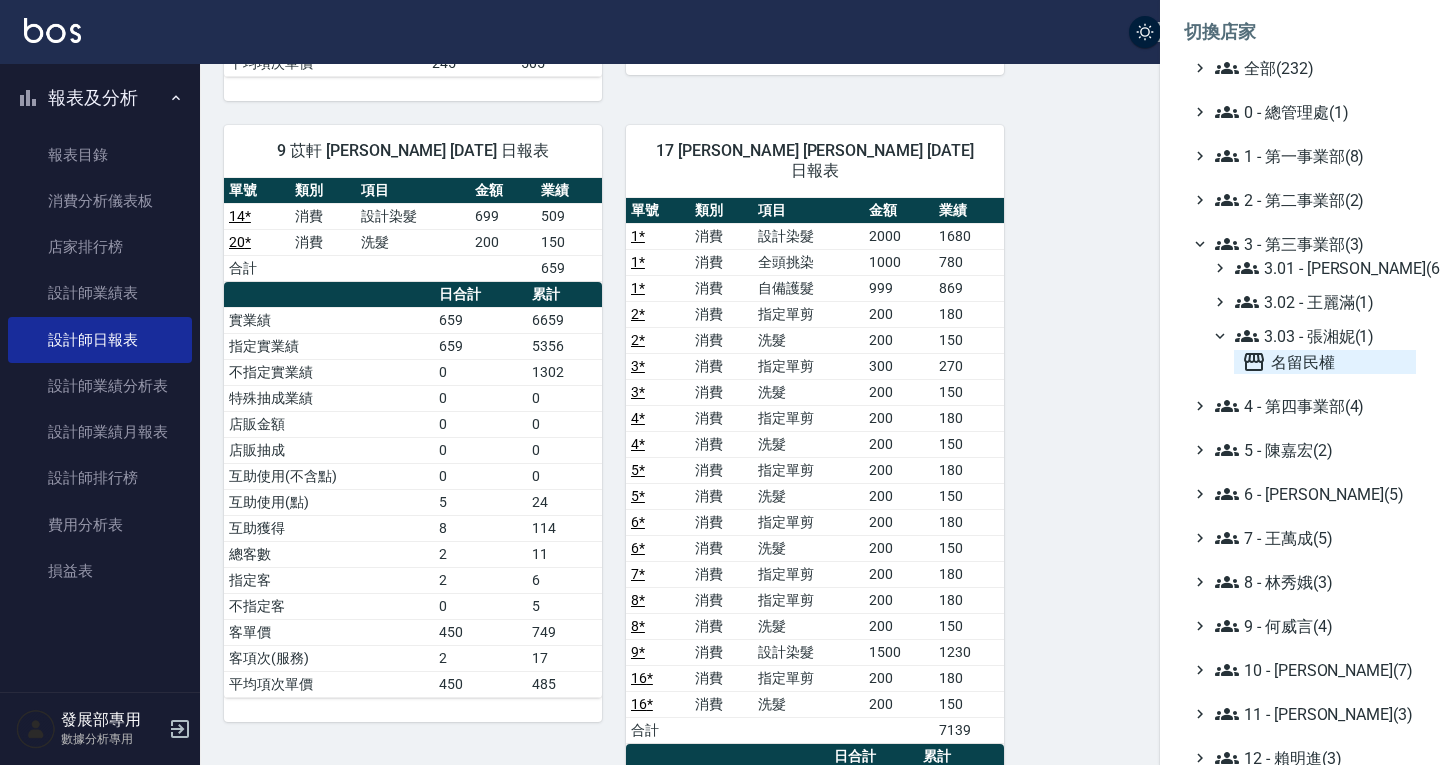 click on "名留民權" at bounding box center (1325, 362) 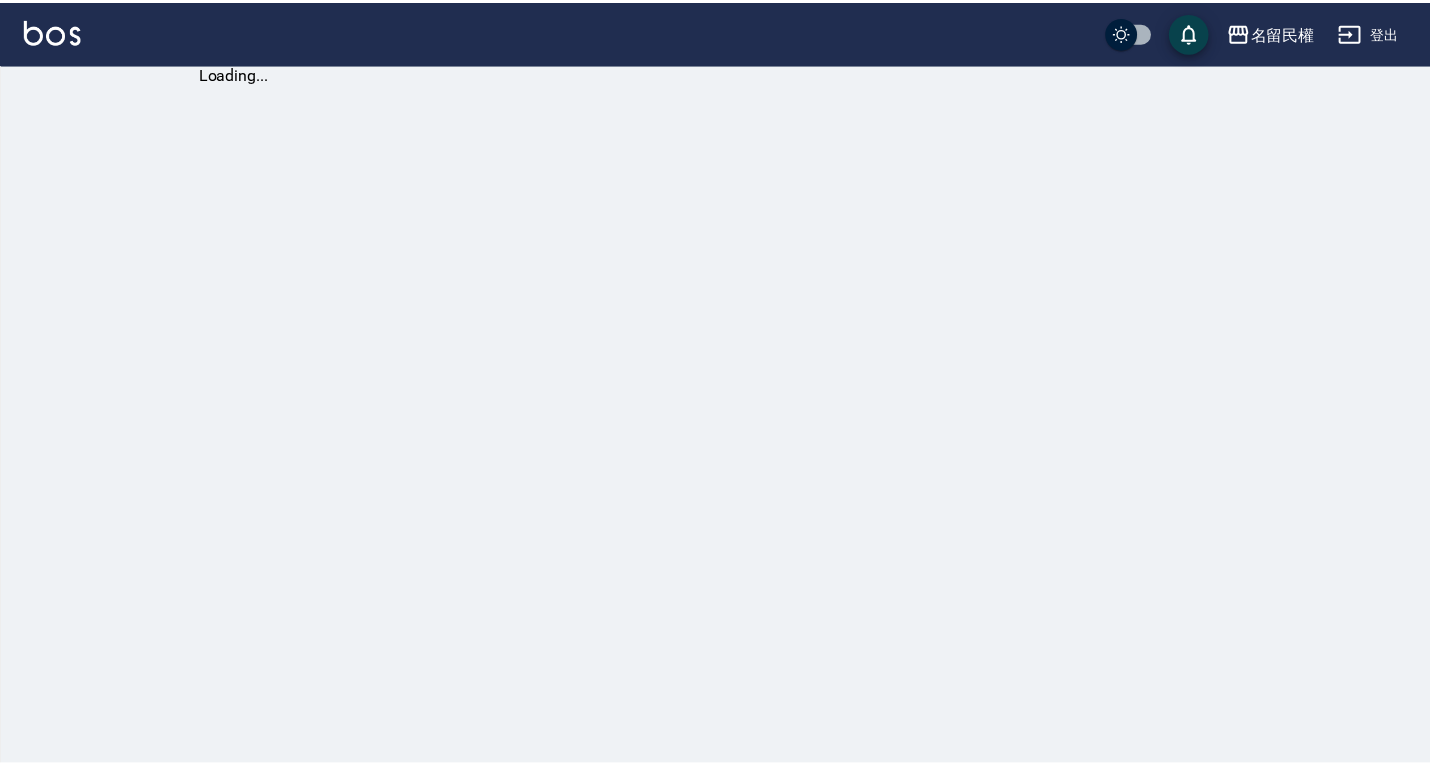 scroll, scrollTop: 0, scrollLeft: 0, axis: both 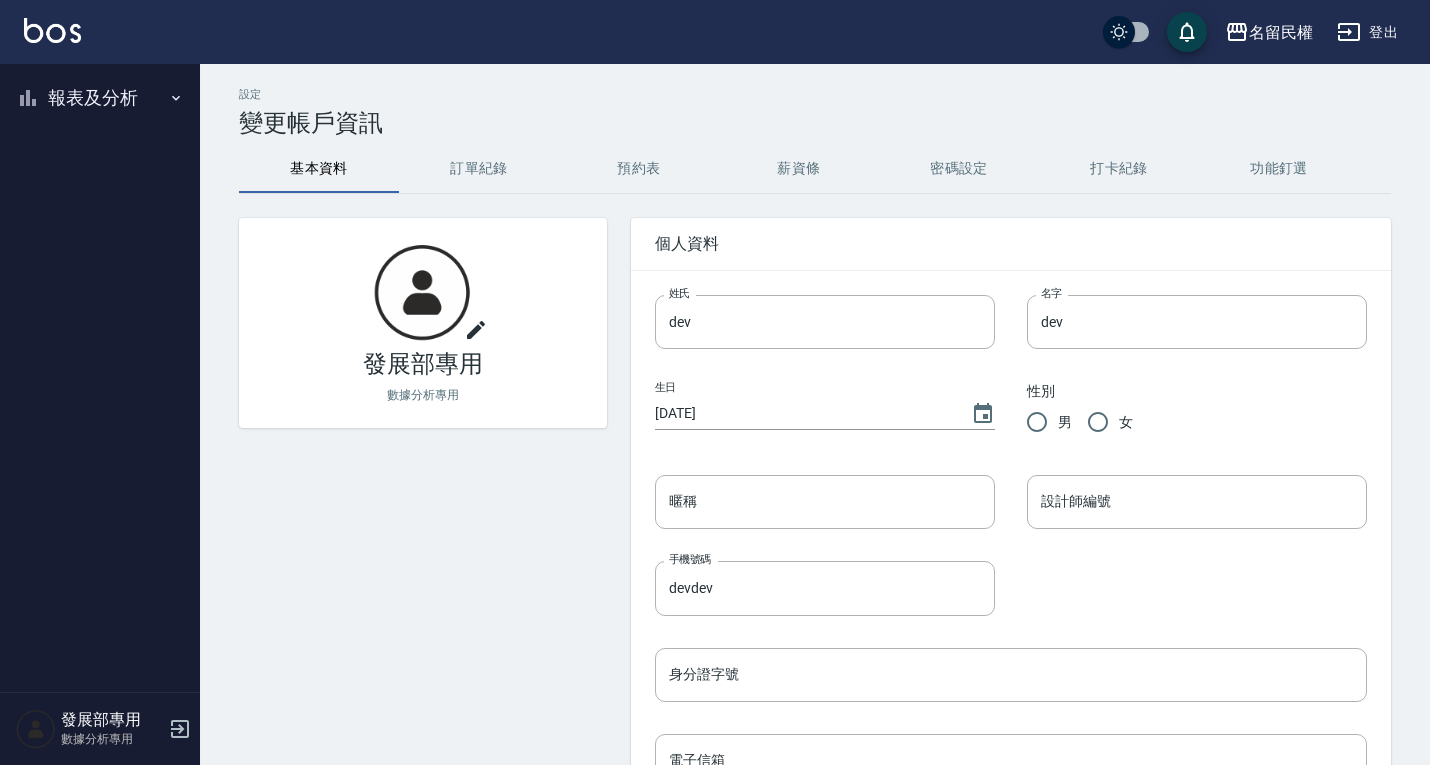 click on "報表及分析" at bounding box center (100, 98) 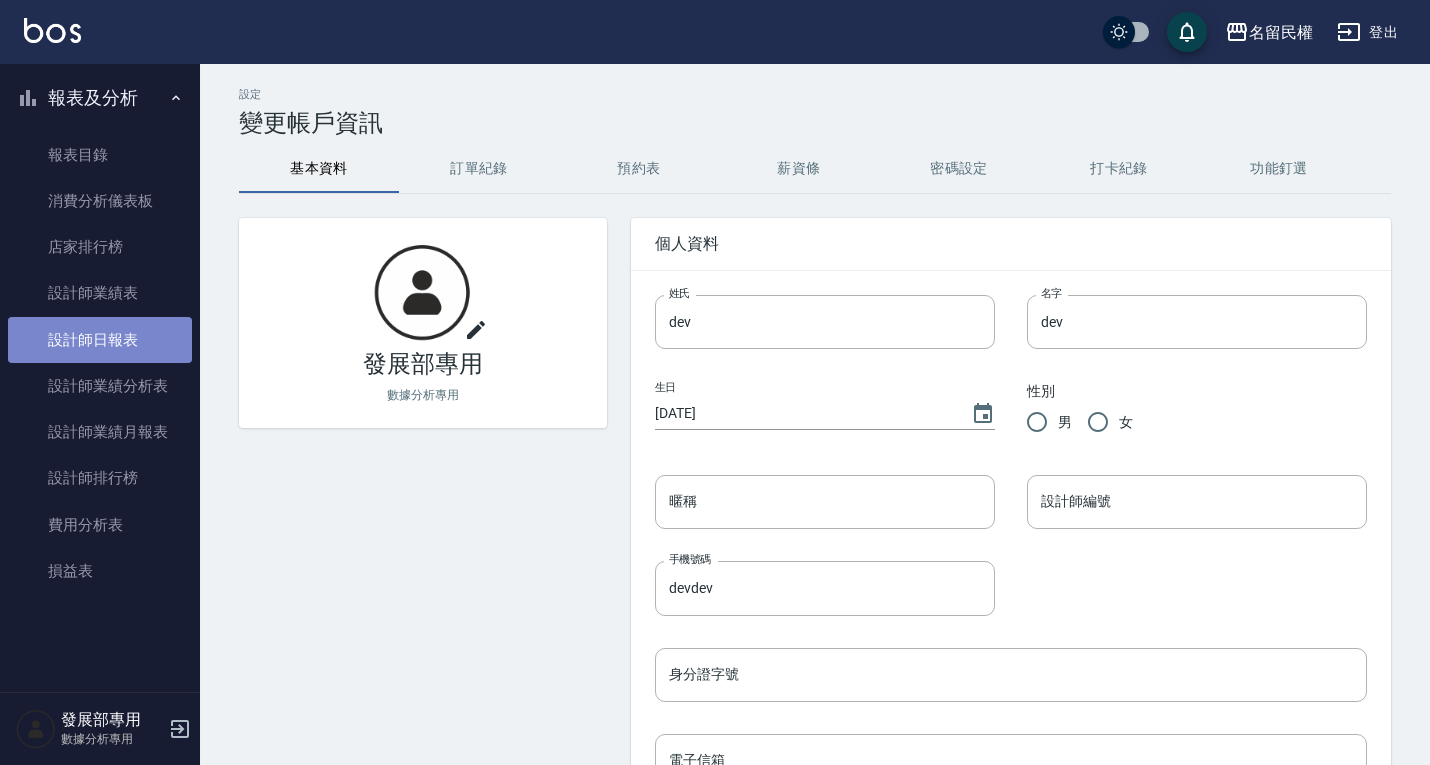 click on "設計師日報表" at bounding box center [100, 340] 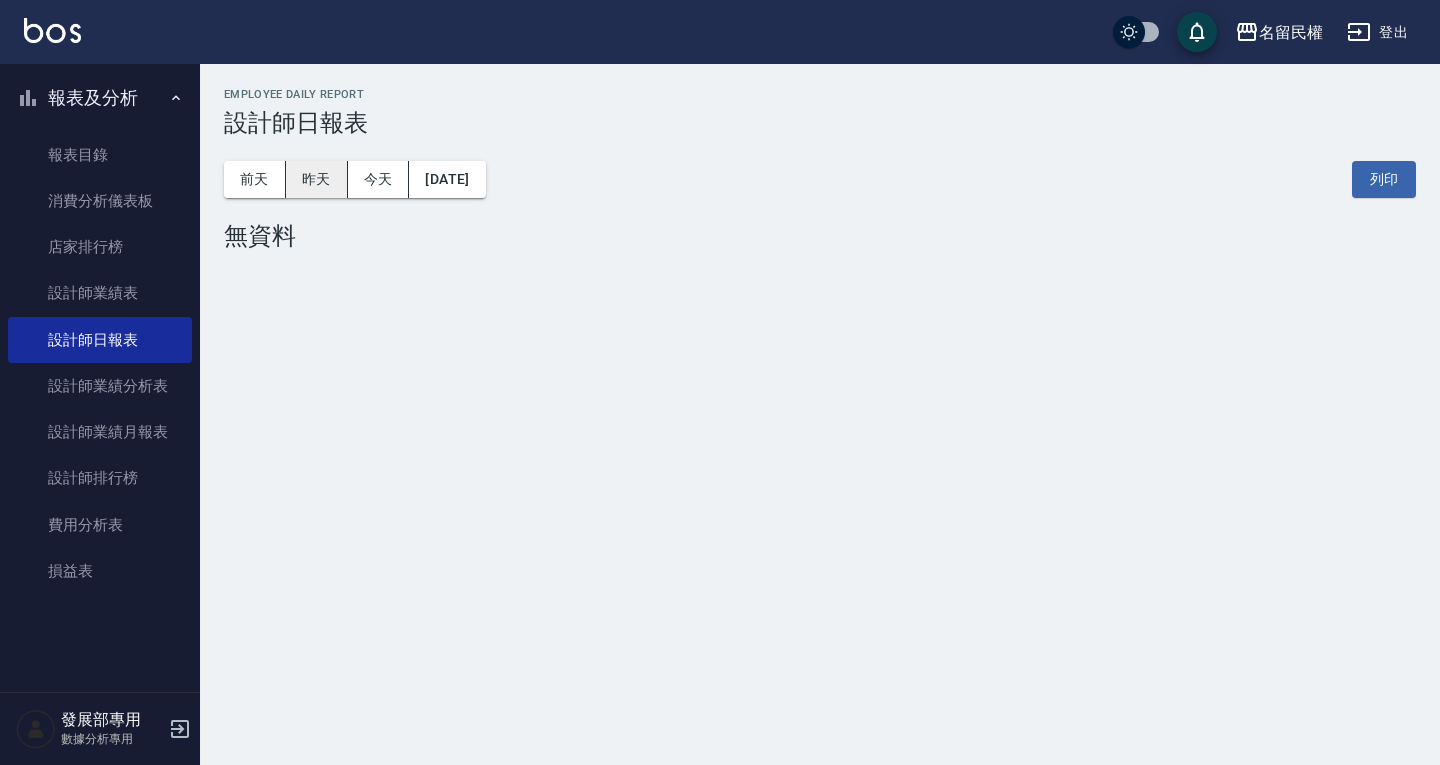 click on "昨天" at bounding box center (317, 179) 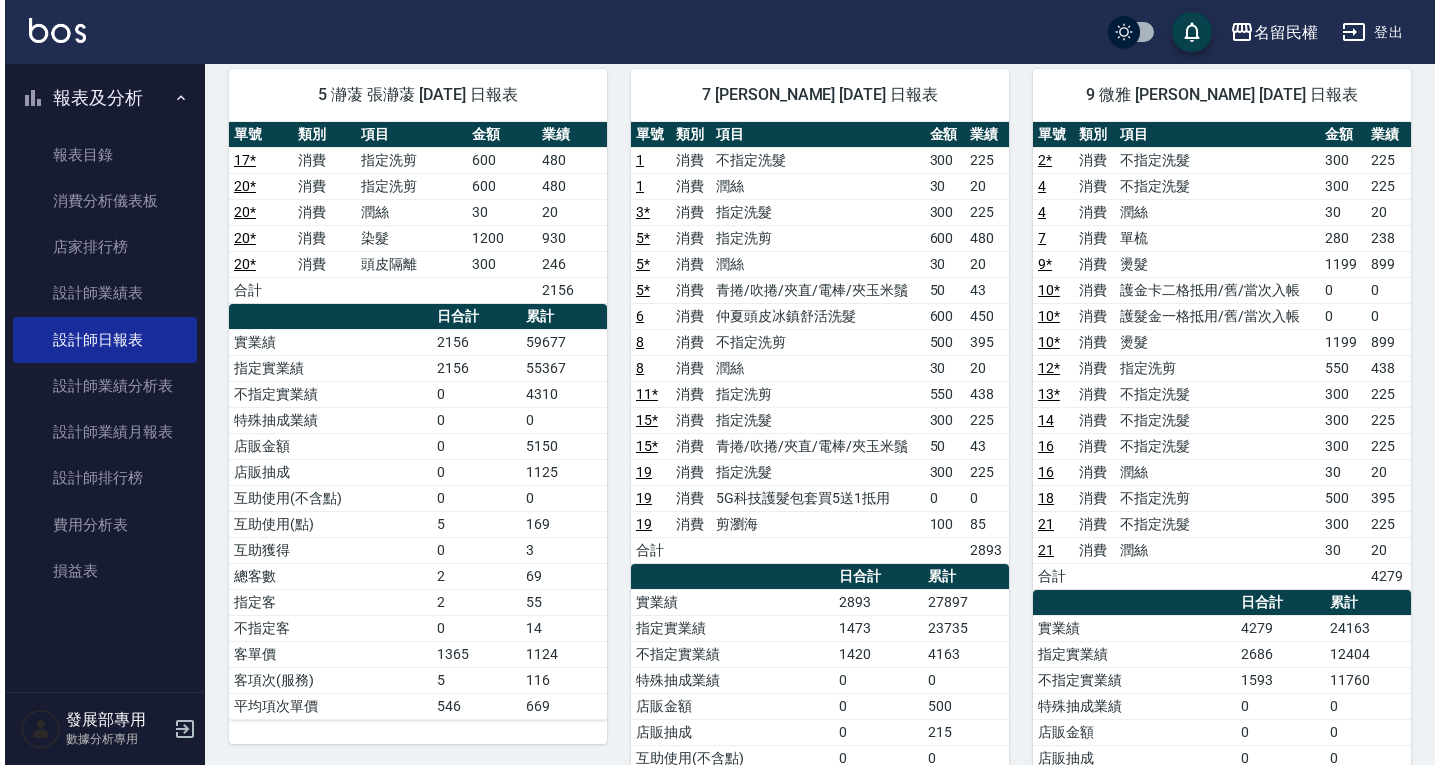 scroll, scrollTop: 41, scrollLeft: 0, axis: vertical 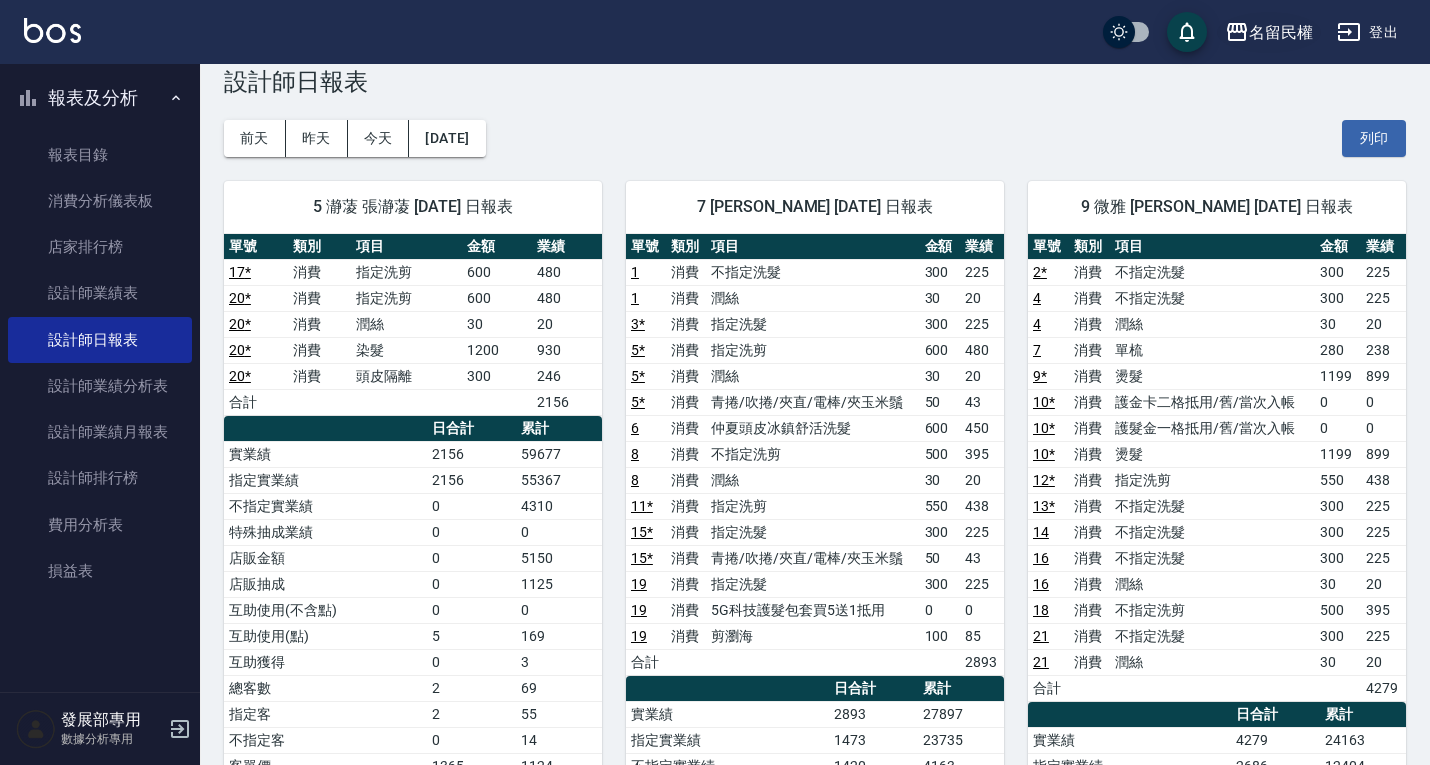 click 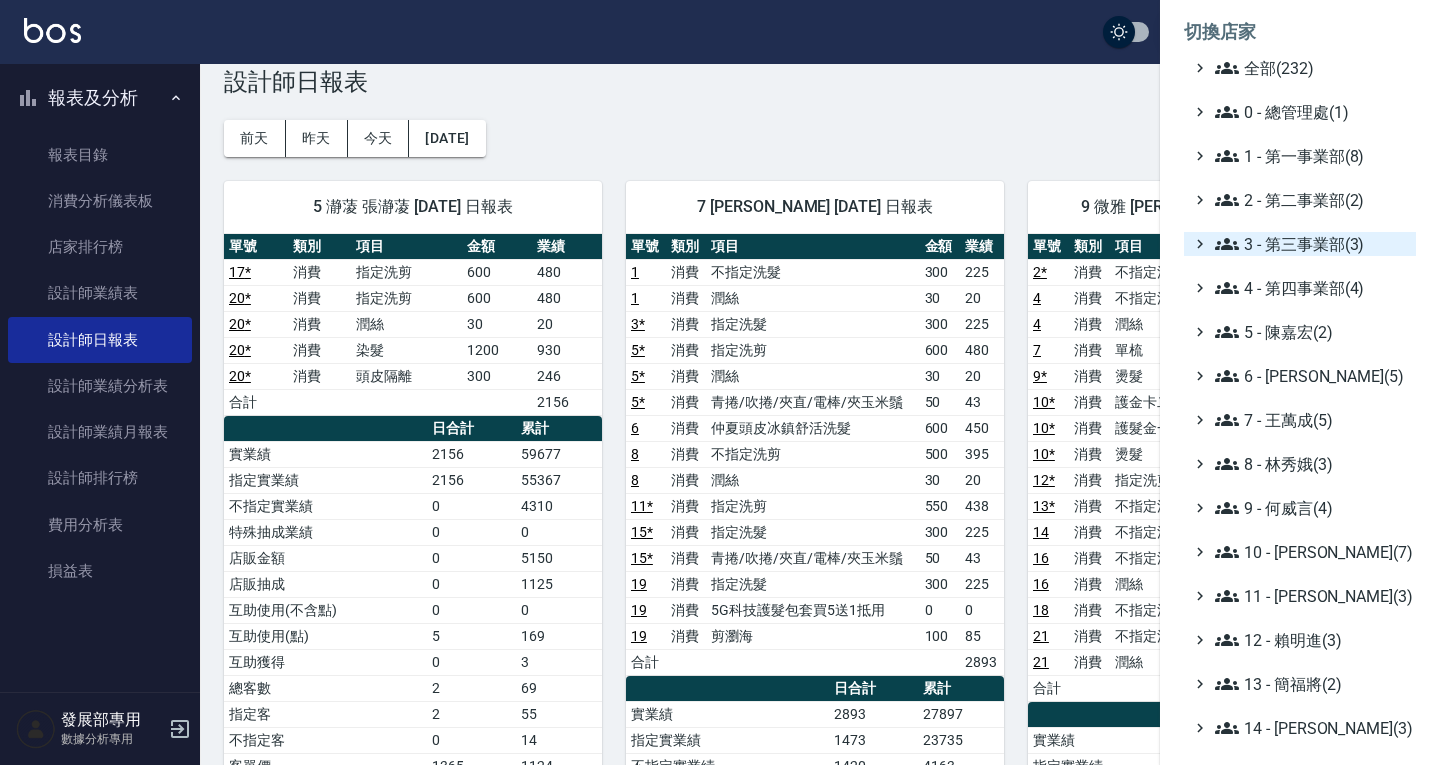 click on "3 - 第三事業部(3)" at bounding box center [1311, 244] 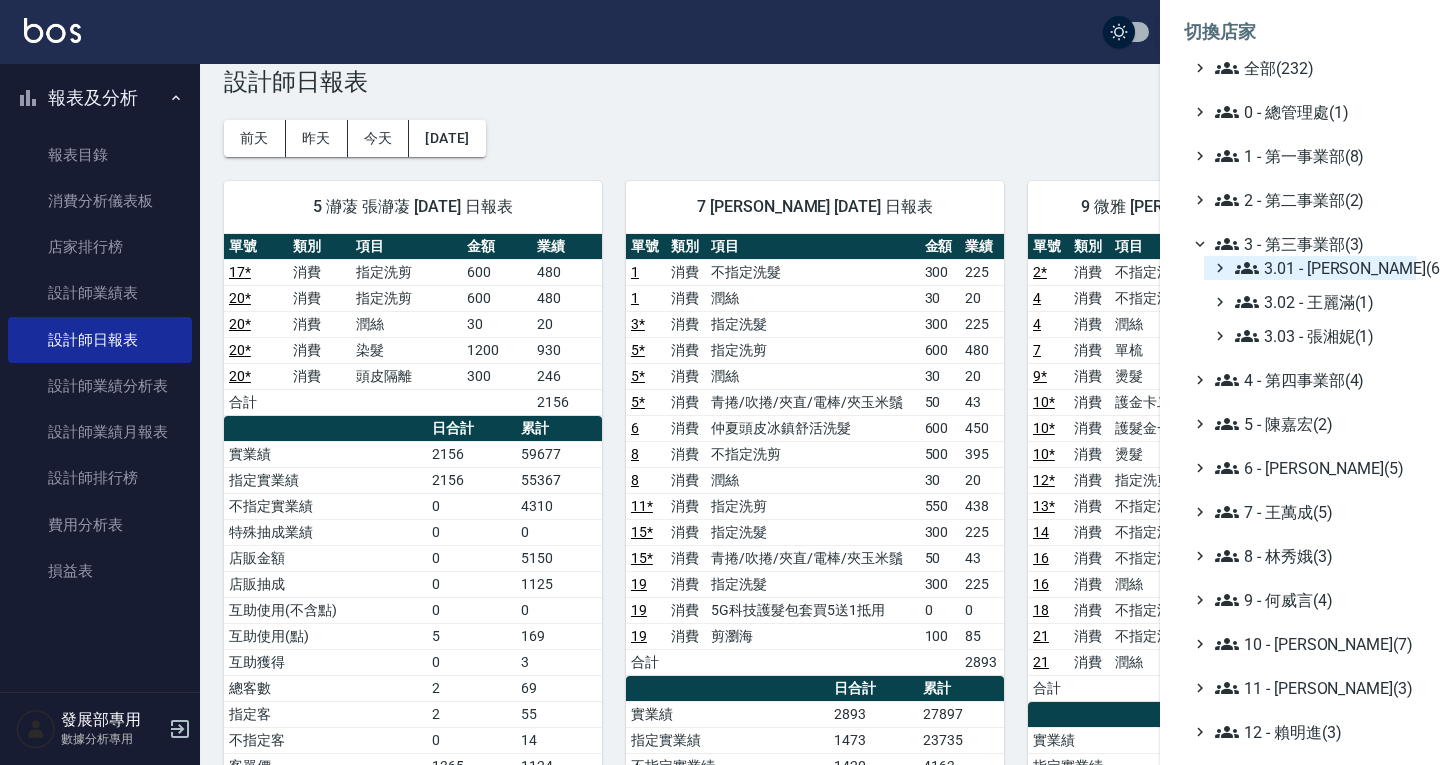 click on "3.01 - [PERSON_NAME](6)" at bounding box center (1321, 268) 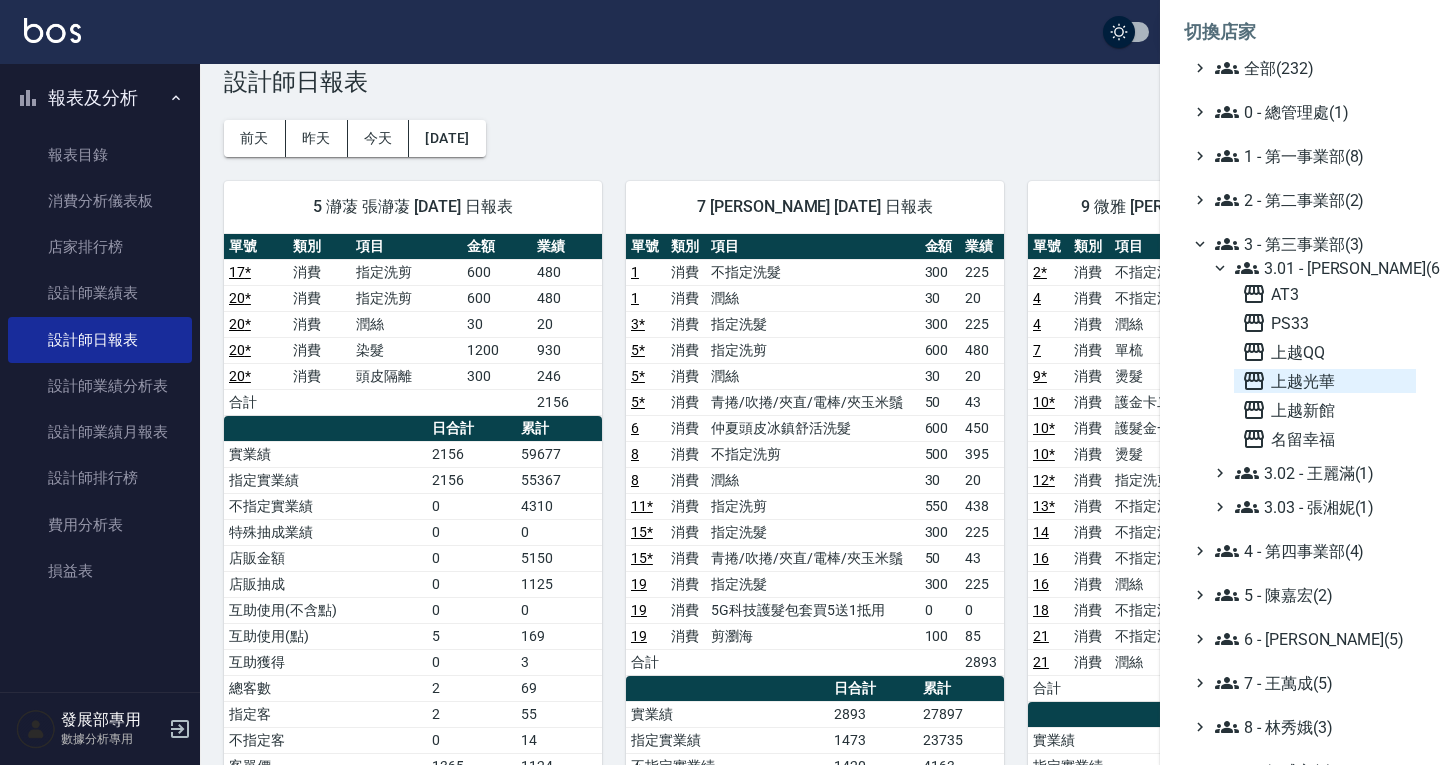 click on "上越光華" at bounding box center [1325, 381] 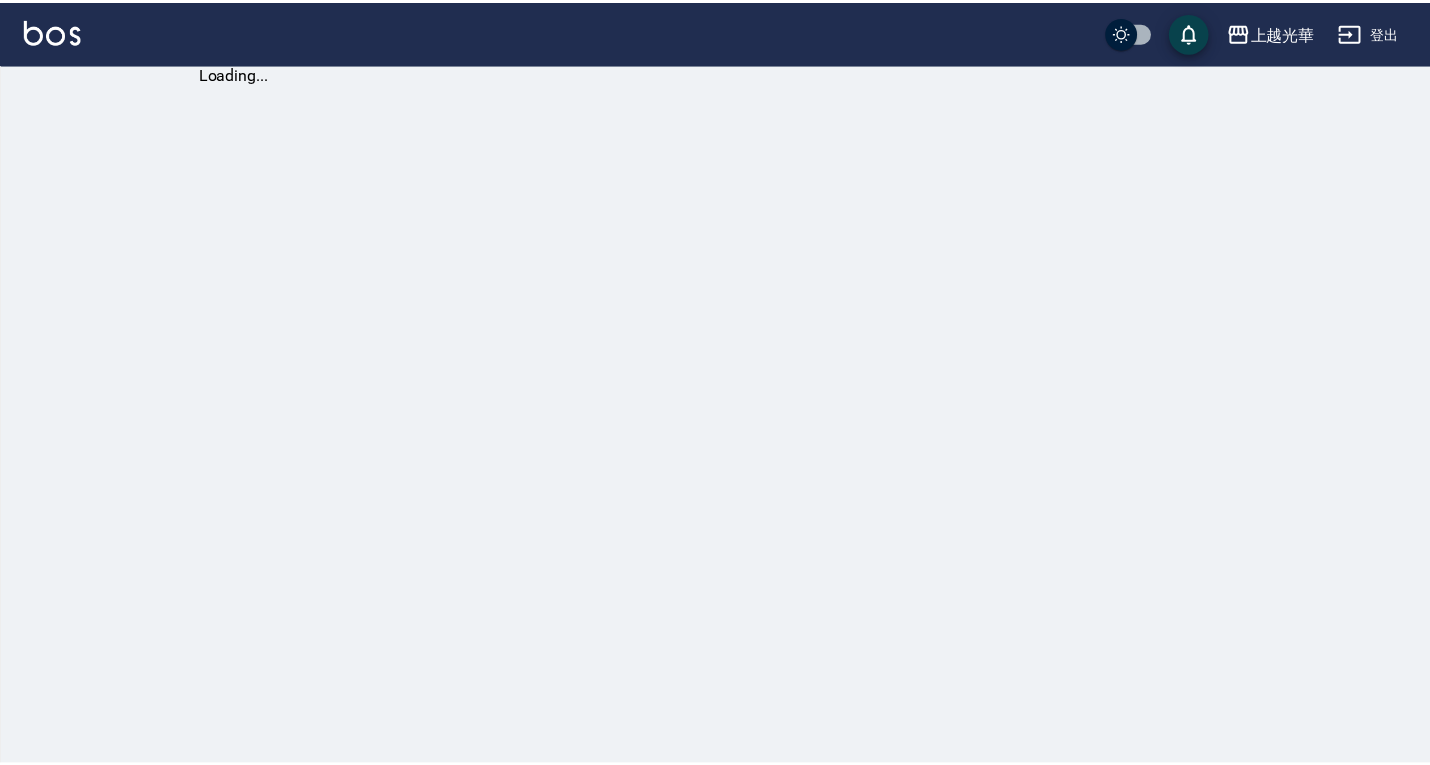 scroll, scrollTop: 0, scrollLeft: 0, axis: both 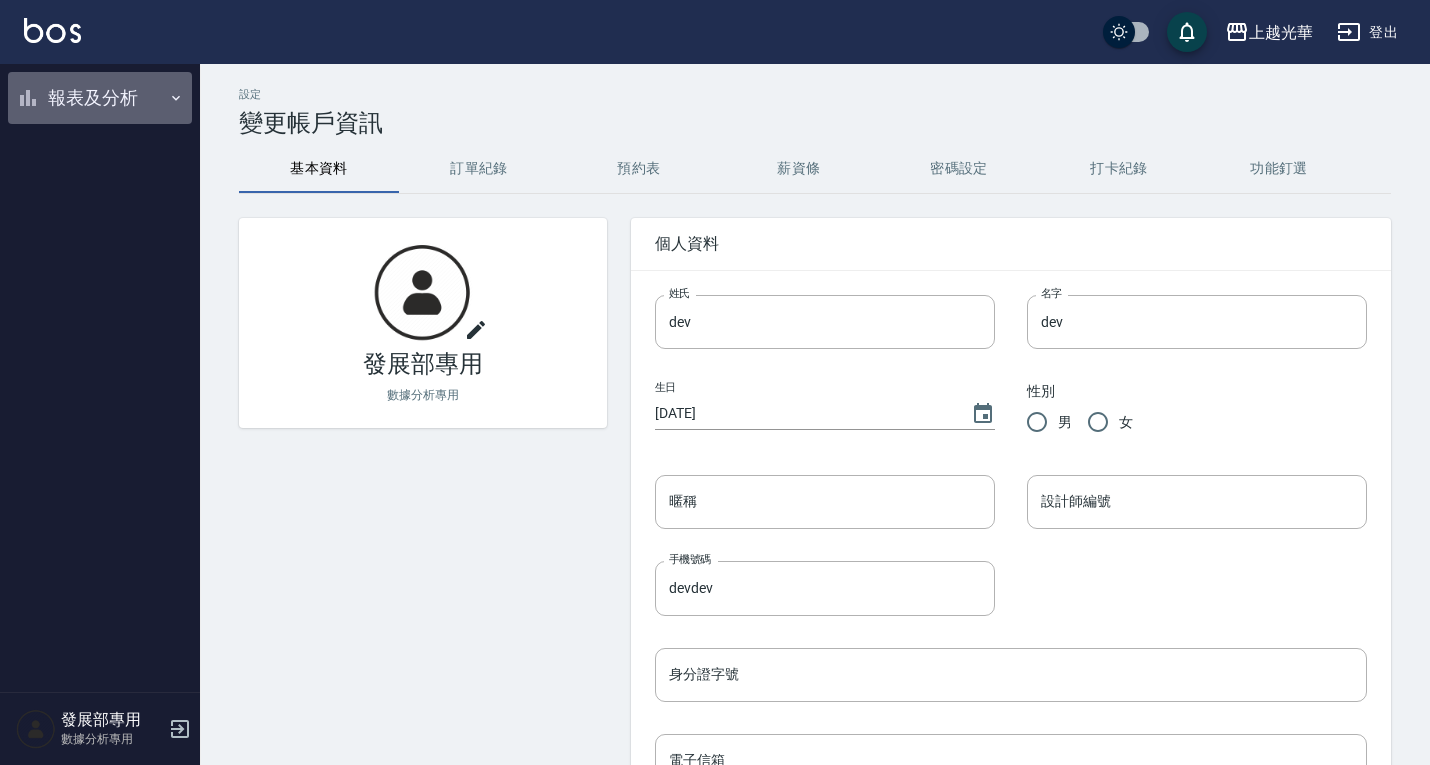 click on "報表及分析" at bounding box center (100, 98) 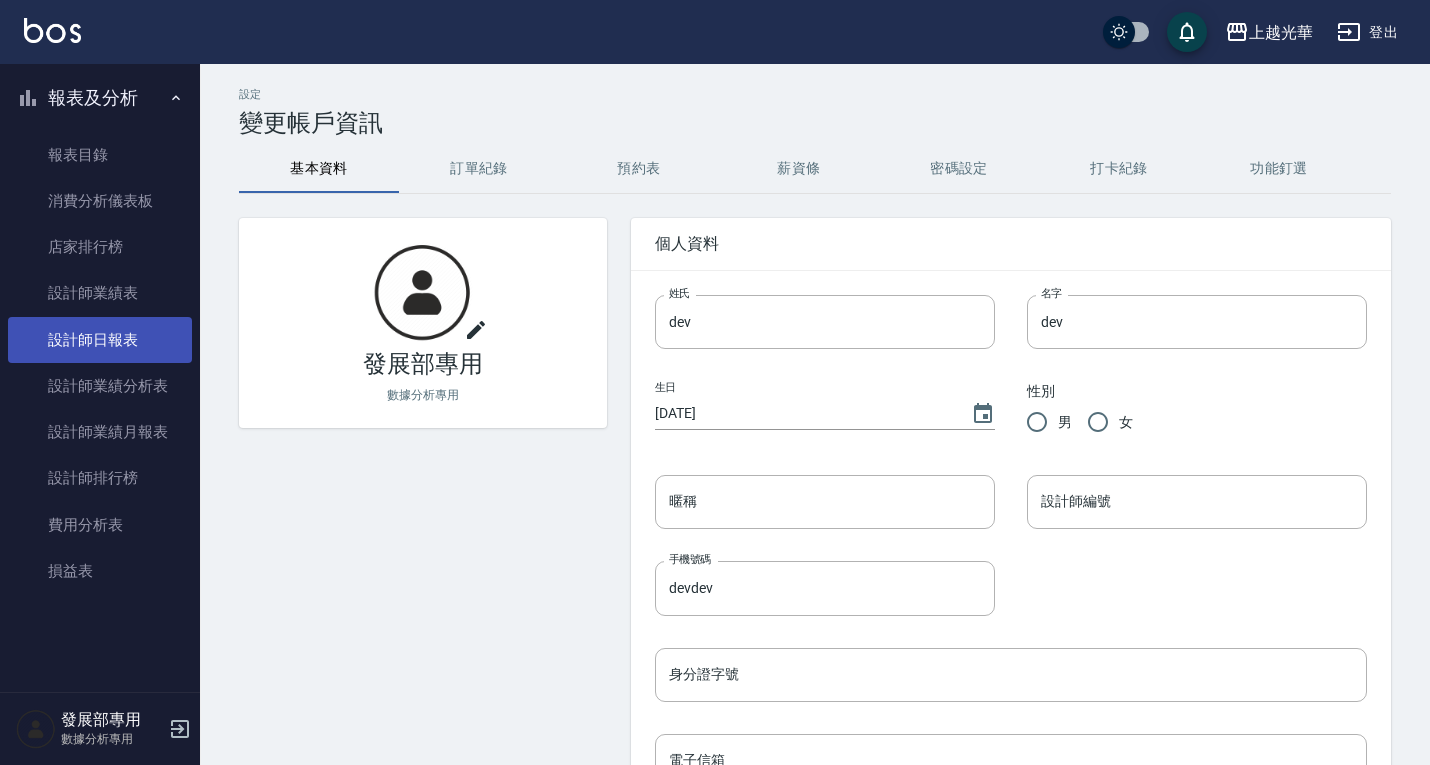 click on "設計師日報表" at bounding box center (100, 340) 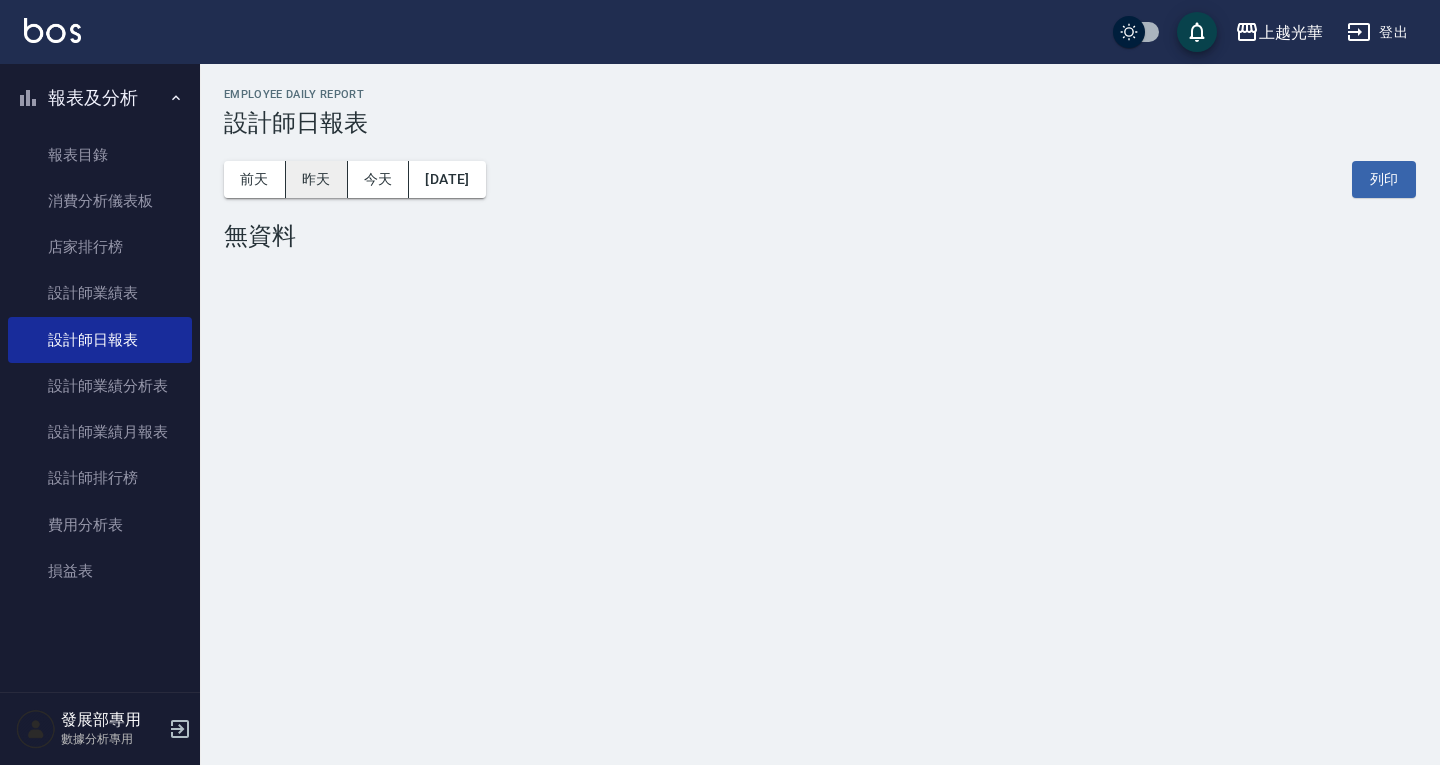 click on "昨天" at bounding box center [317, 179] 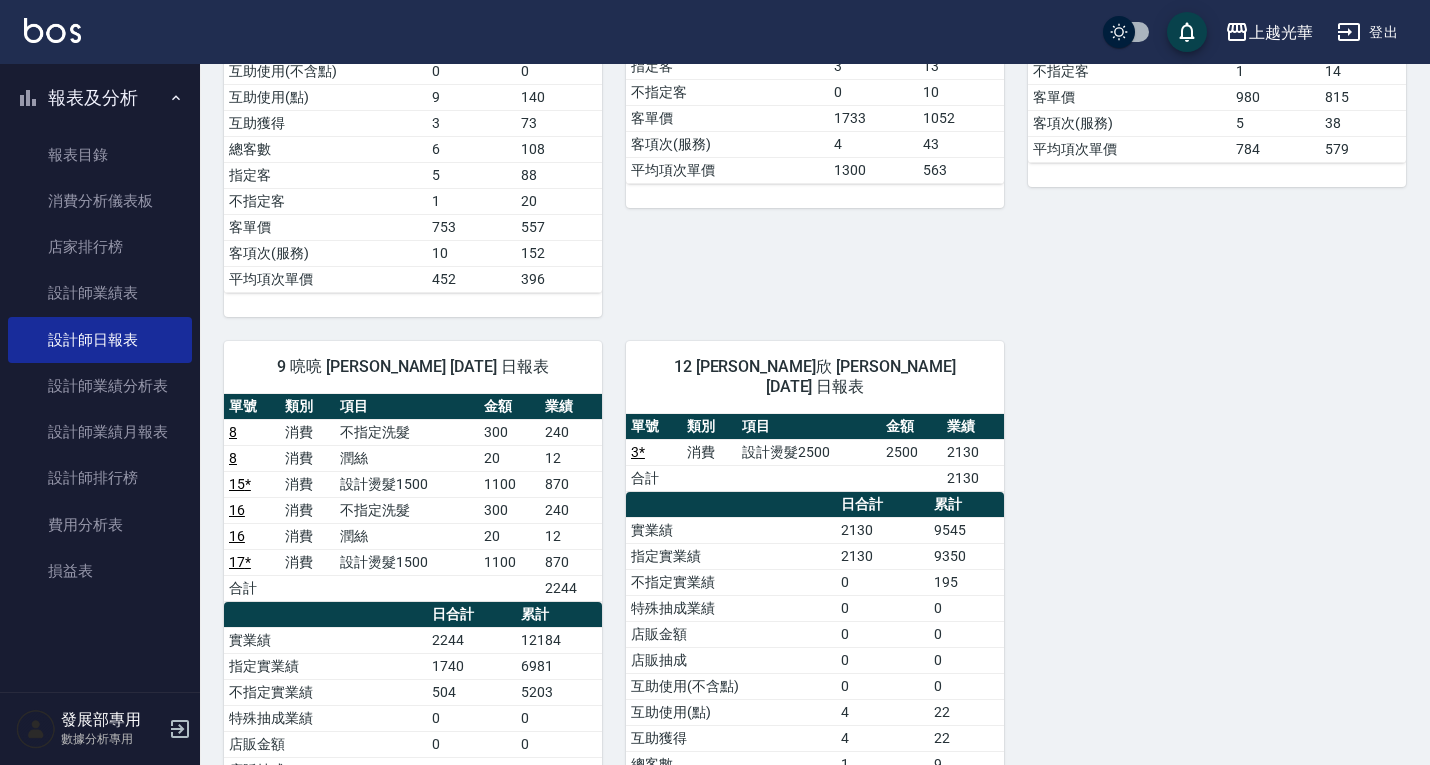 scroll, scrollTop: 900, scrollLeft: 0, axis: vertical 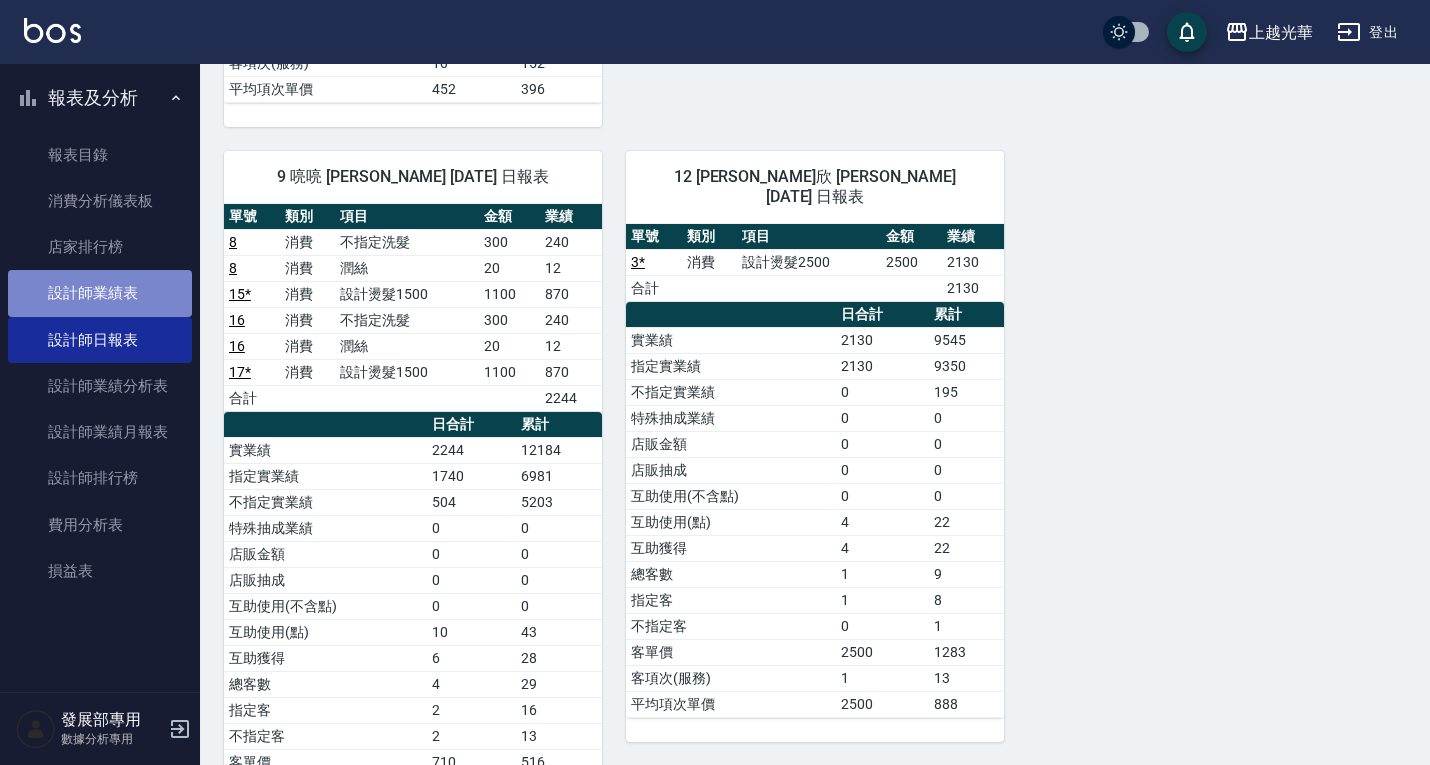 click on "設計師業績表" at bounding box center (100, 293) 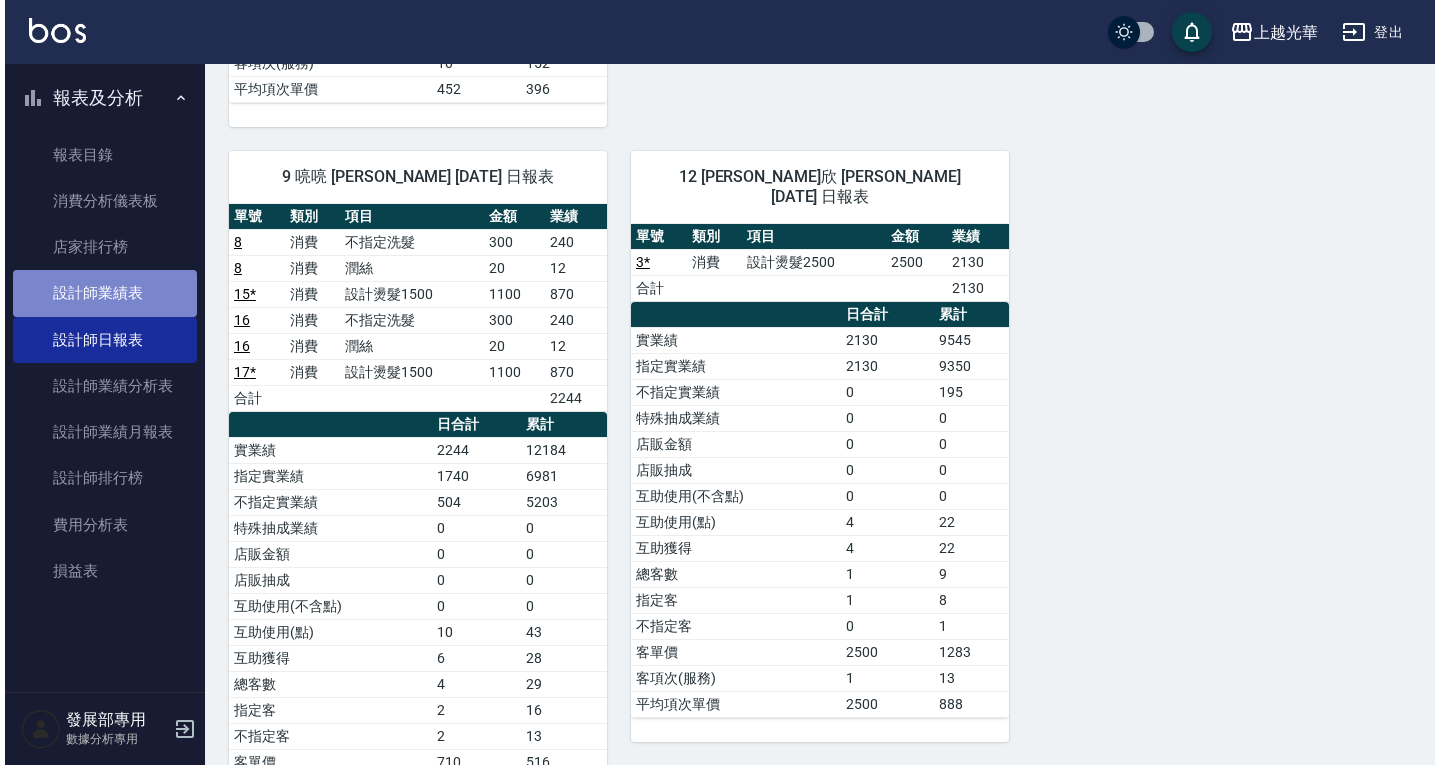 scroll, scrollTop: 0, scrollLeft: 0, axis: both 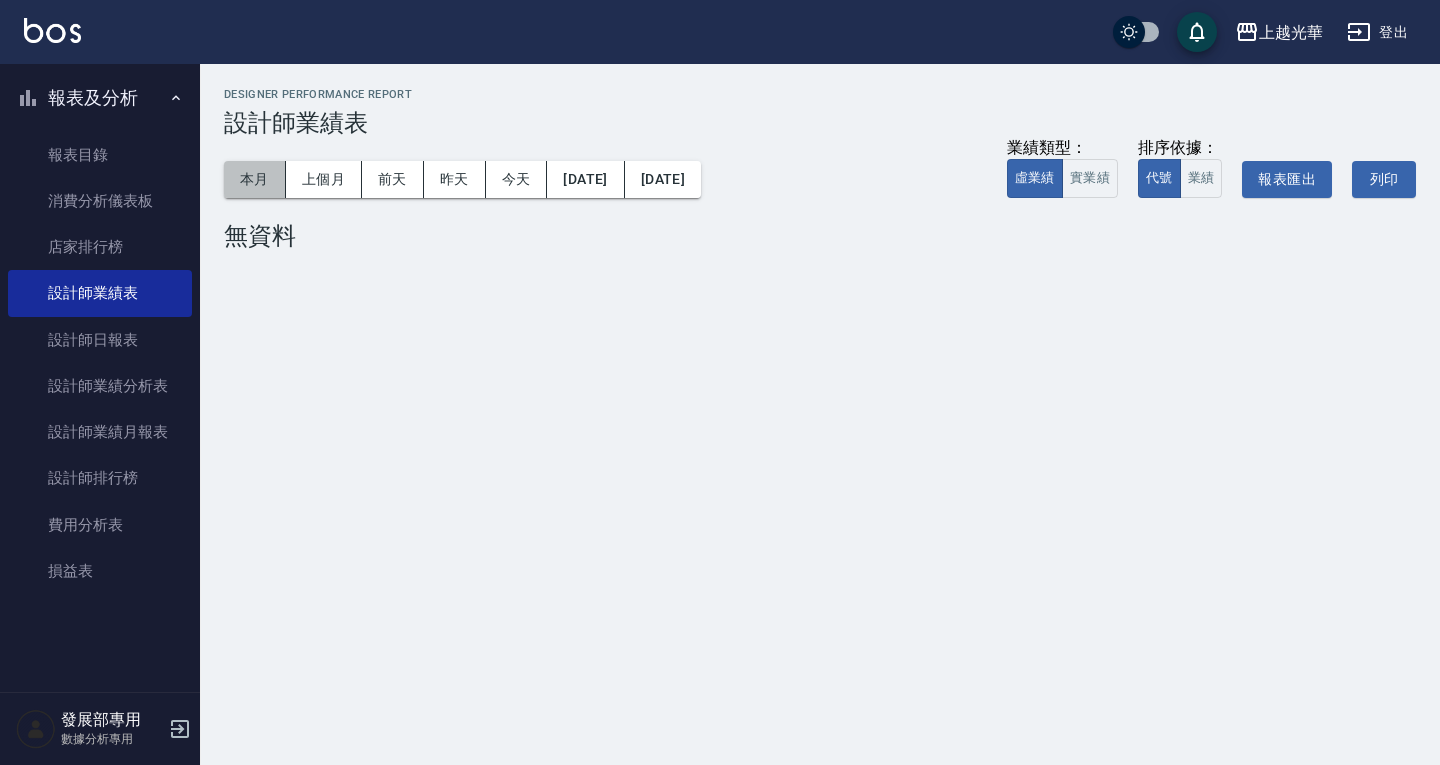 click on "本月" at bounding box center (255, 179) 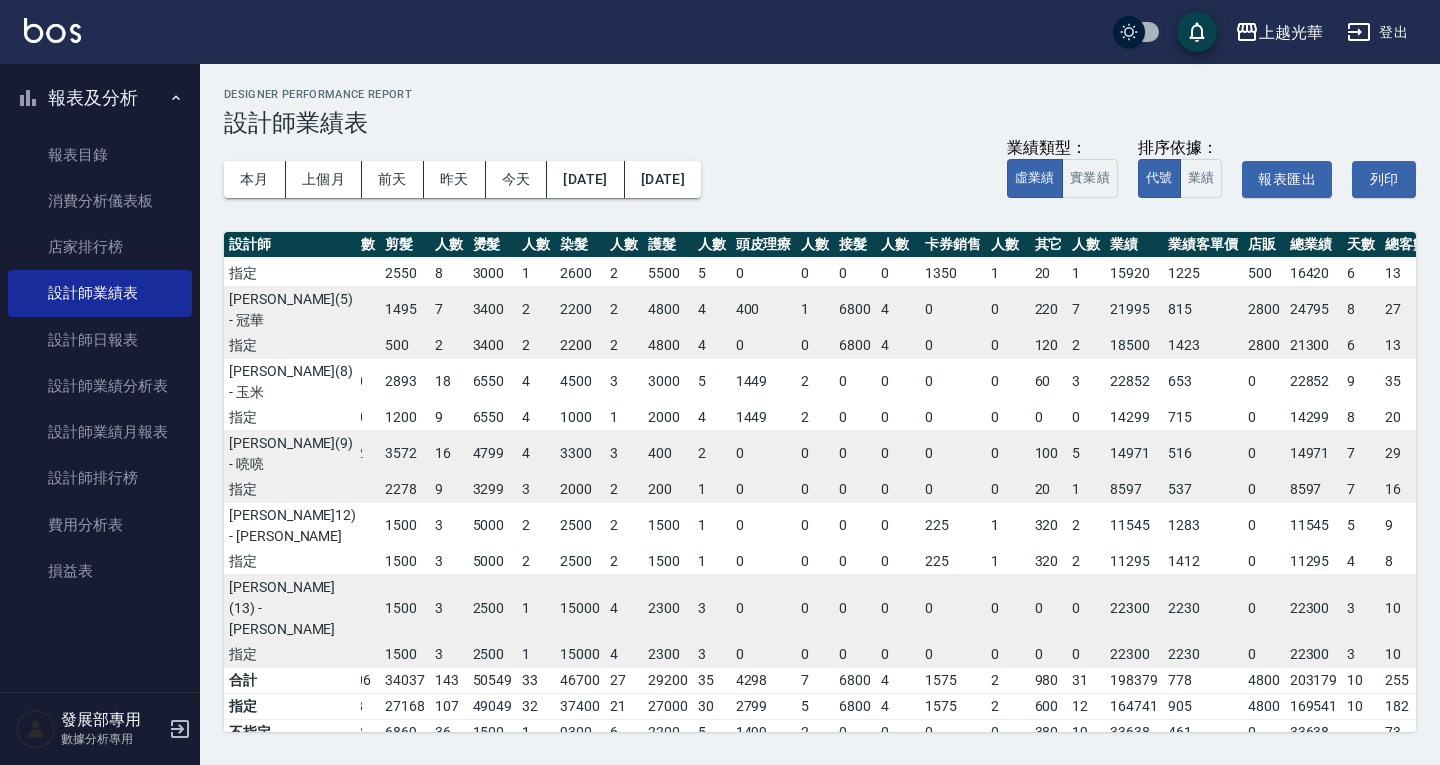 scroll, scrollTop: 205, scrollLeft: 69, axis: both 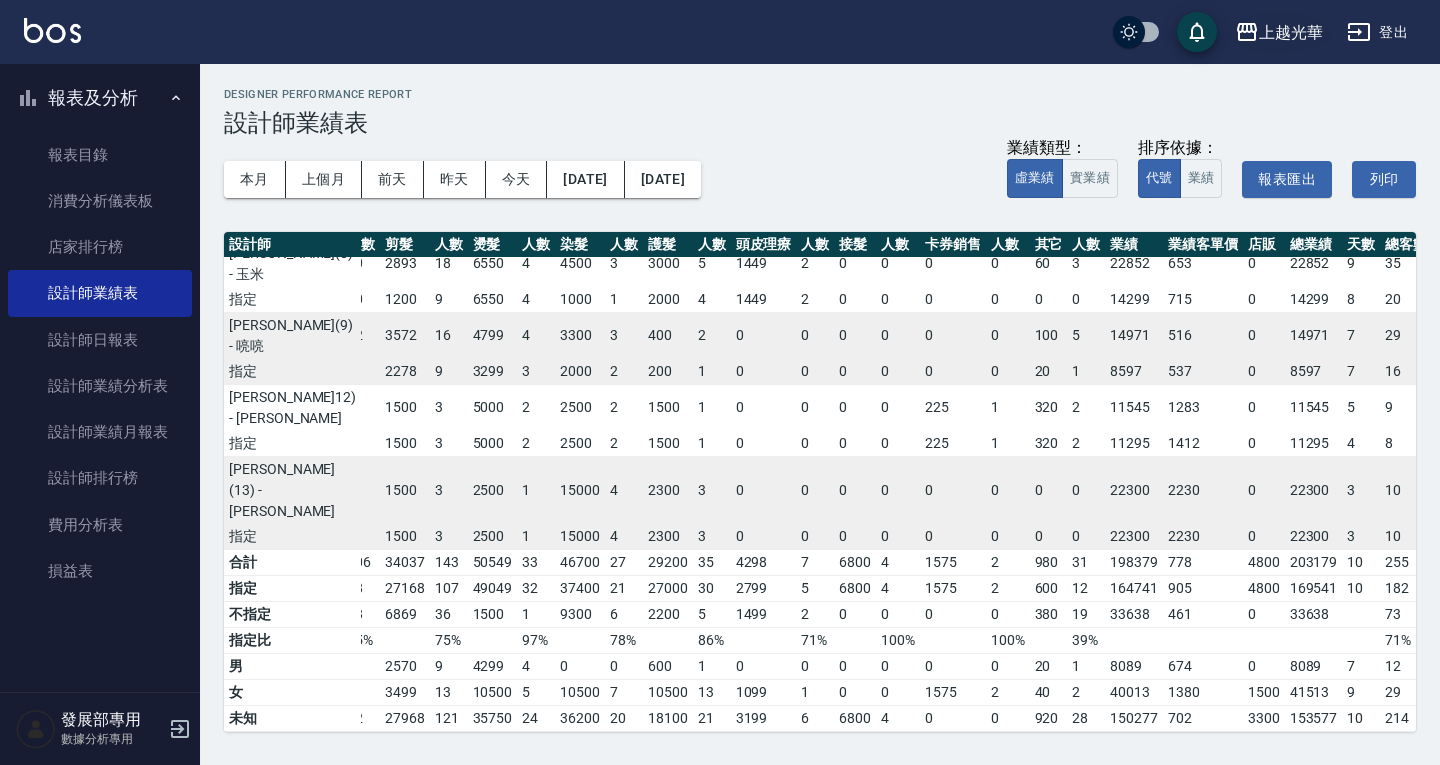 click on "上越光華" at bounding box center (1279, 32) 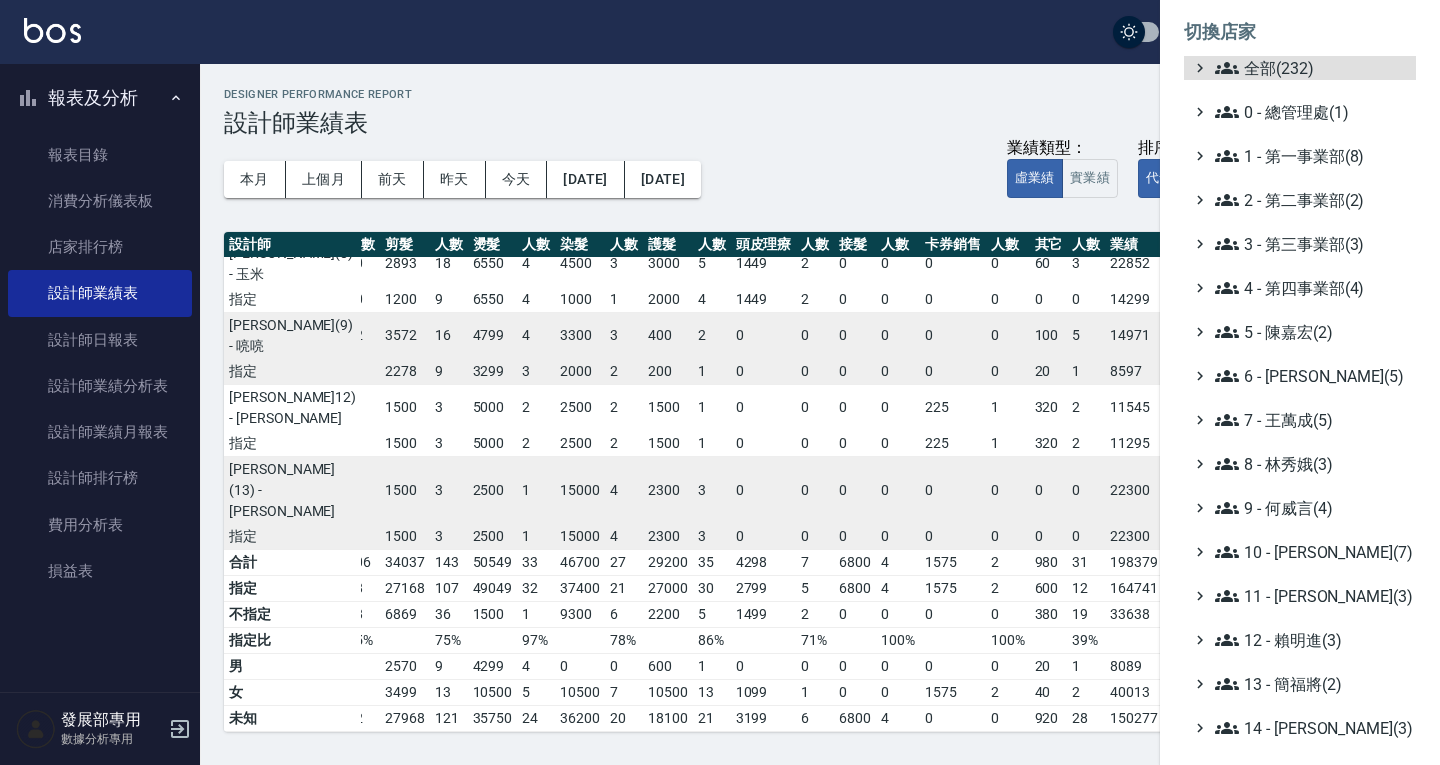 click on "全部(232) 0 - 總管理處(1) 1 - 第一事業部(8) 2 - 第二事業部(2) 3 - 第三事業部(3) 4 - 第四事業部(4) 5 - 陳嘉宏(2) 6 - 賴明男(5) 7 - 王萬成(5) 8 - 林秀娥(3) 9 - 何威言(4) 10 - 楊家昕(7) 11 - 陳清江(3) 12 - 賴明進(3) 13 - 簡福將(2) 14 - 李欣哲(3) 16 - 蕭楊吉(1) 17 - 顏鵬原(4) 18 - 單店(3) 19 - 新城區(3) 20 - 測試區(1) 21 - 歷史區(35)  - BeautyOS(9)" at bounding box center (1300, 552) 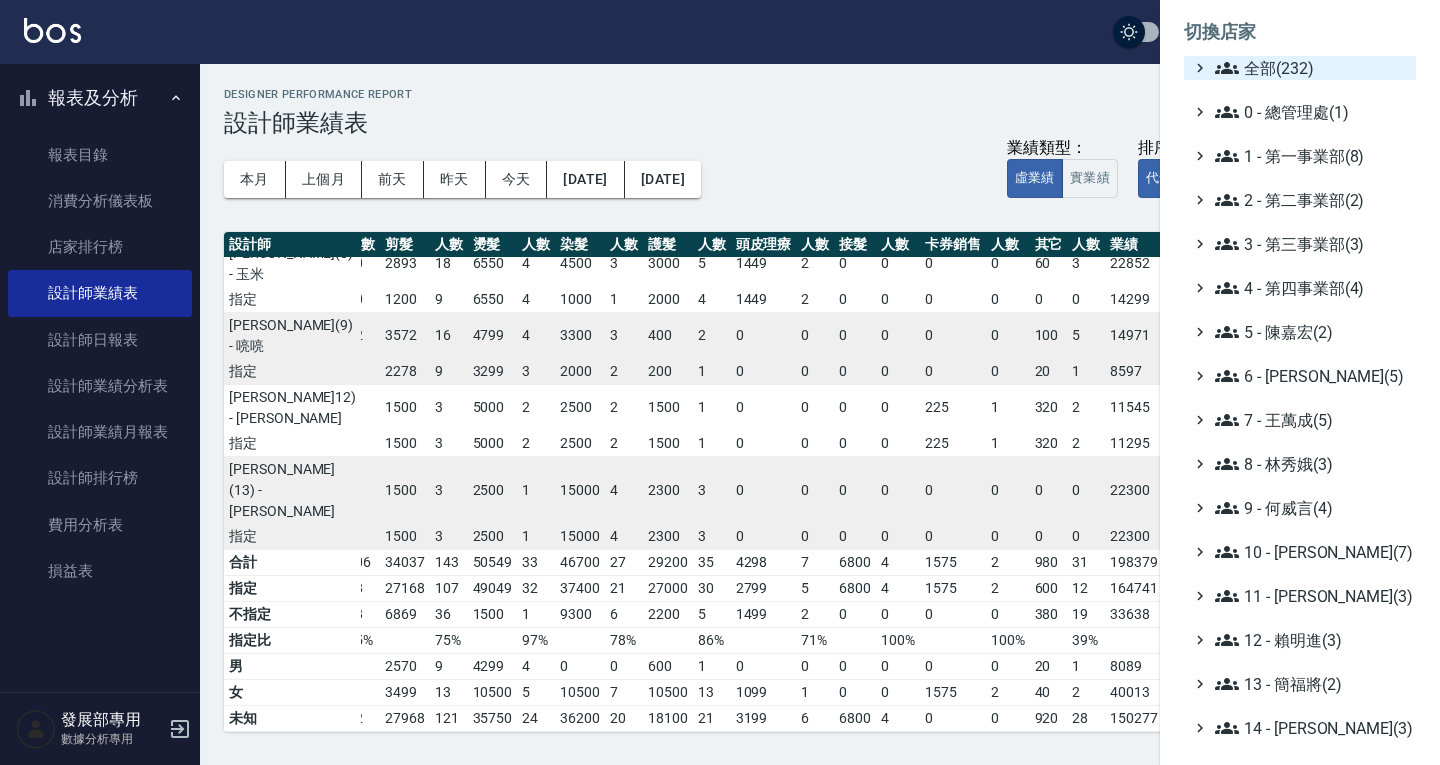 click on "全部(232)" at bounding box center (1311, 68) 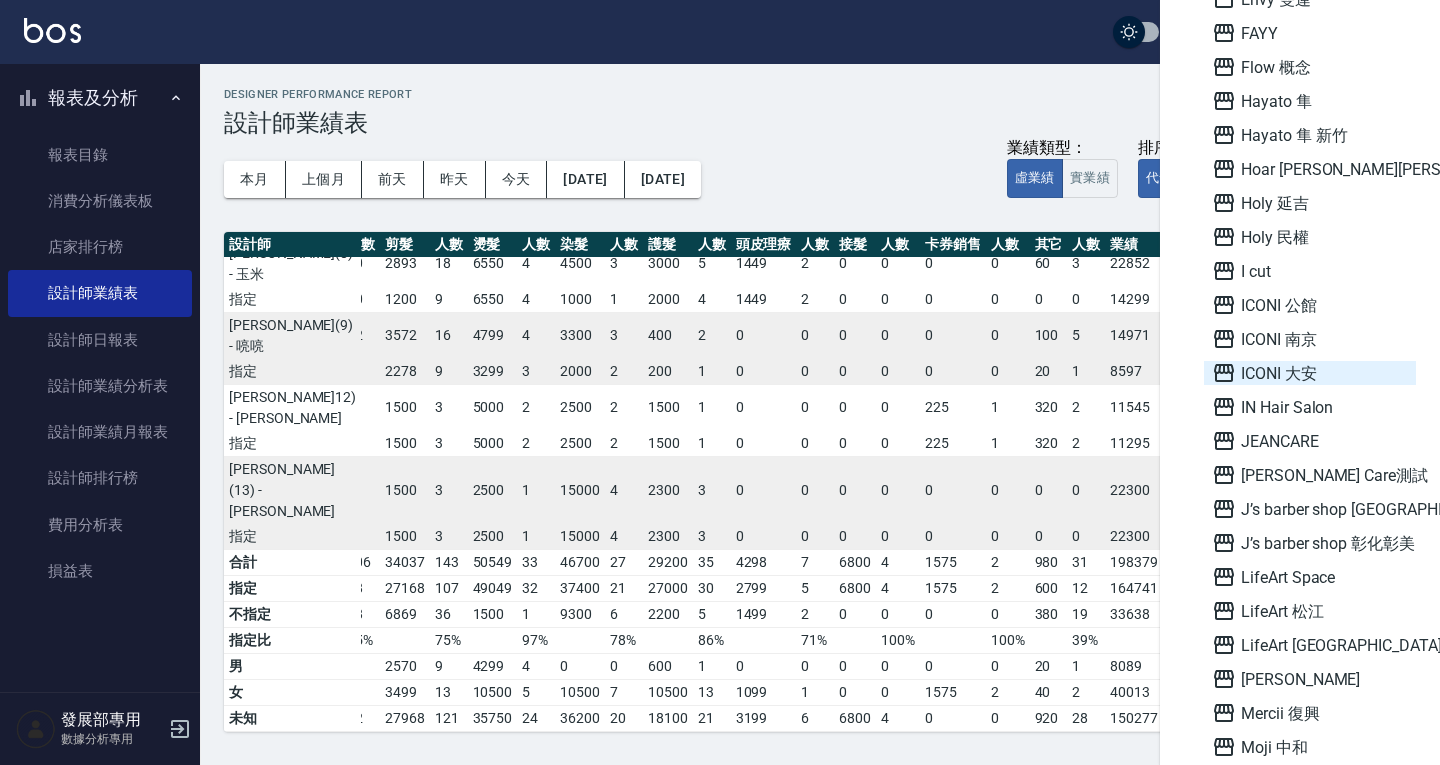 scroll, scrollTop: 1900, scrollLeft: 0, axis: vertical 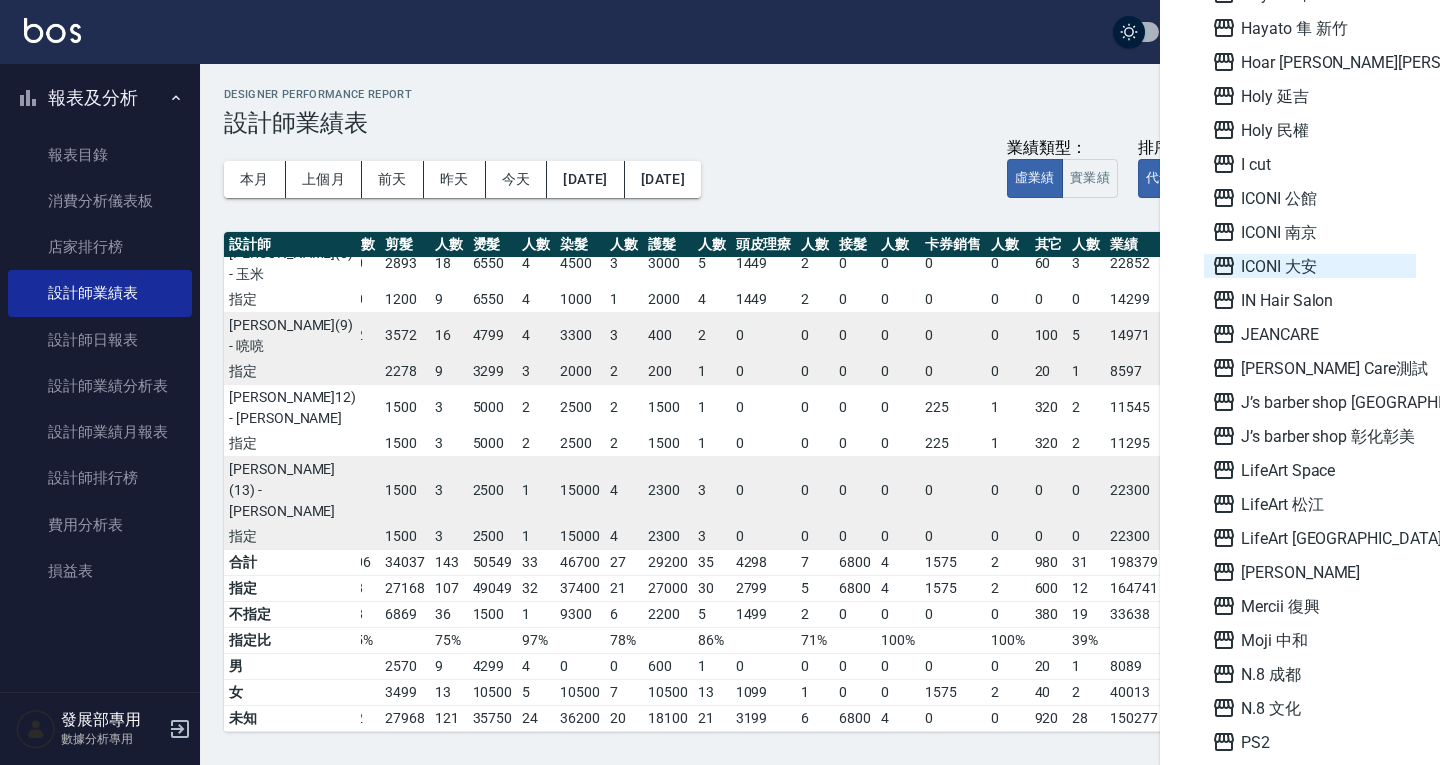 click on "ICONI 大安" at bounding box center [1310, 266] 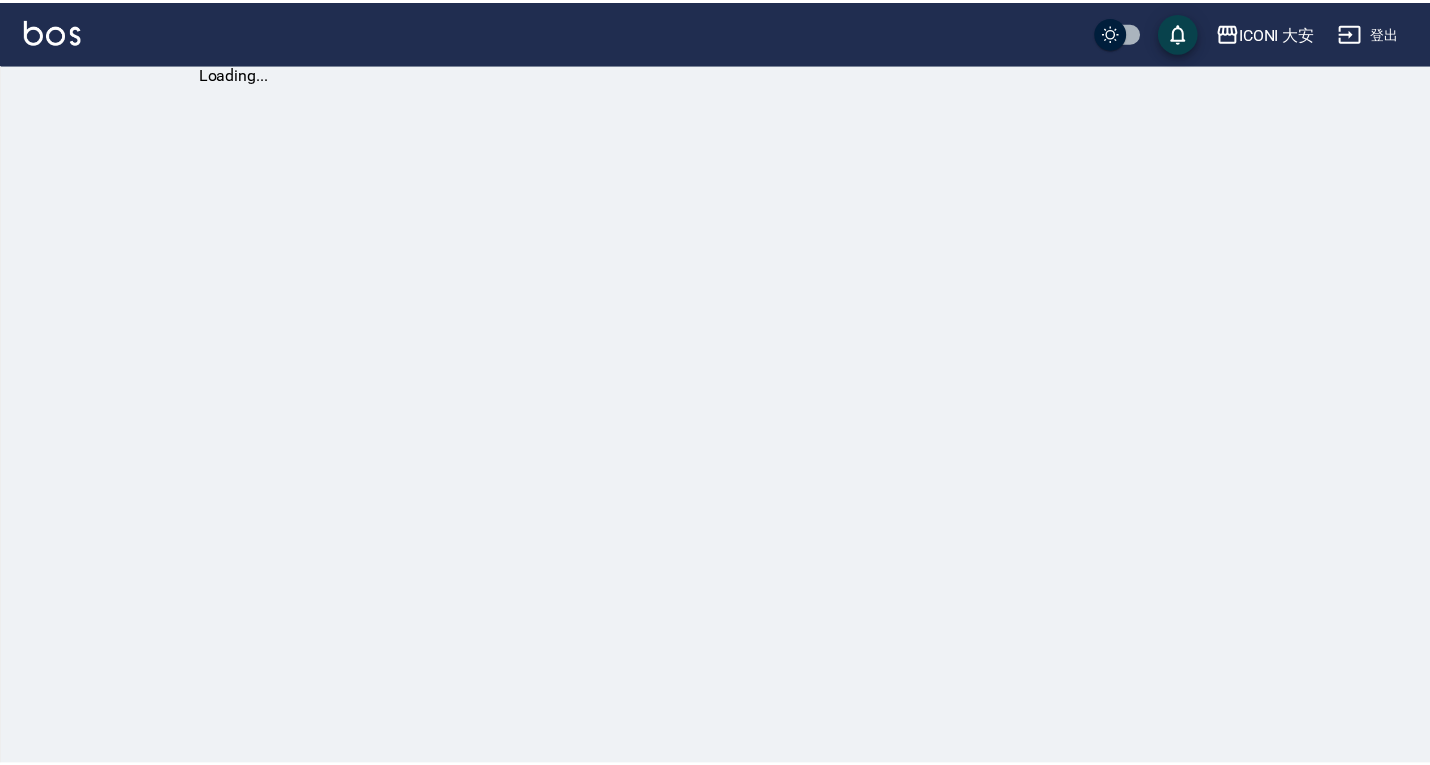 scroll, scrollTop: 0, scrollLeft: 0, axis: both 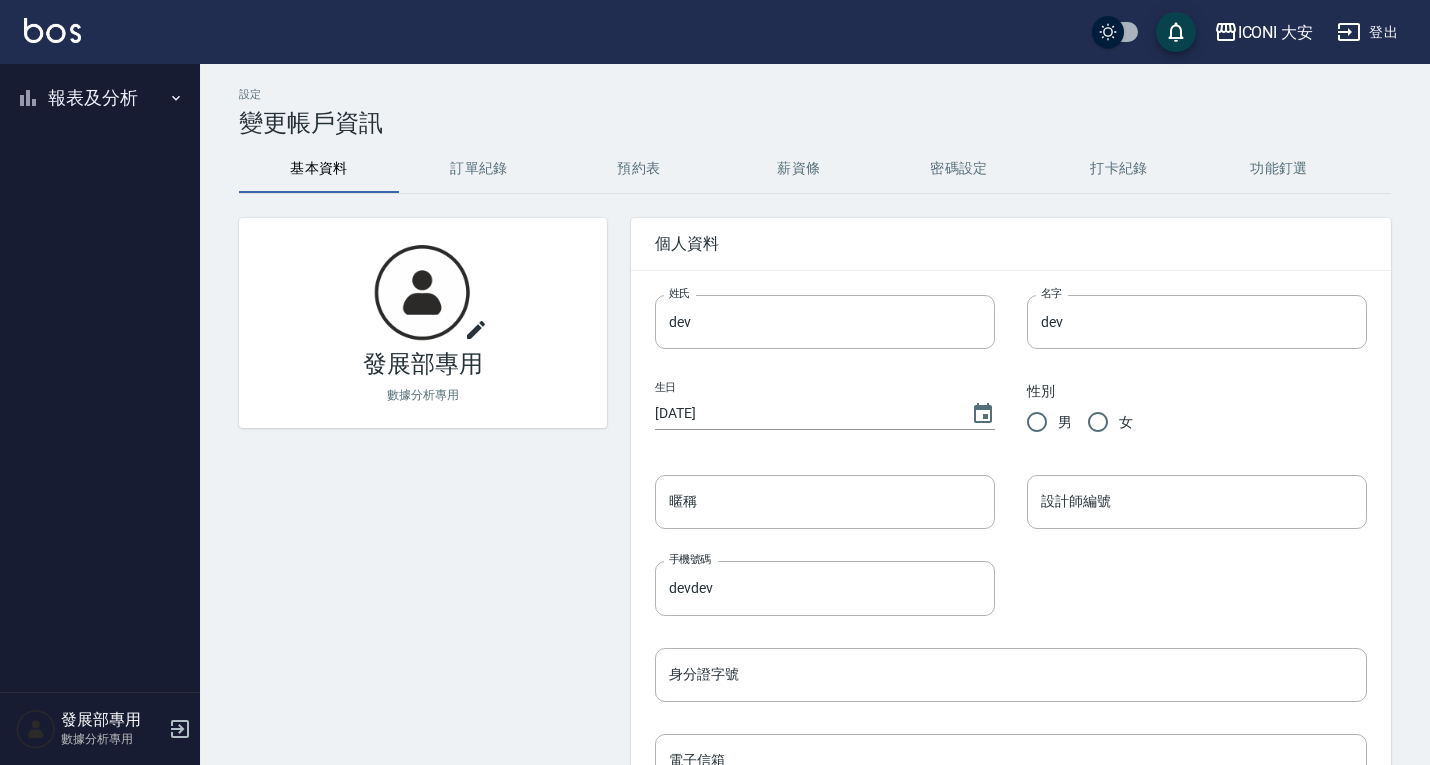 click on "報表及分析" at bounding box center (100, 98) 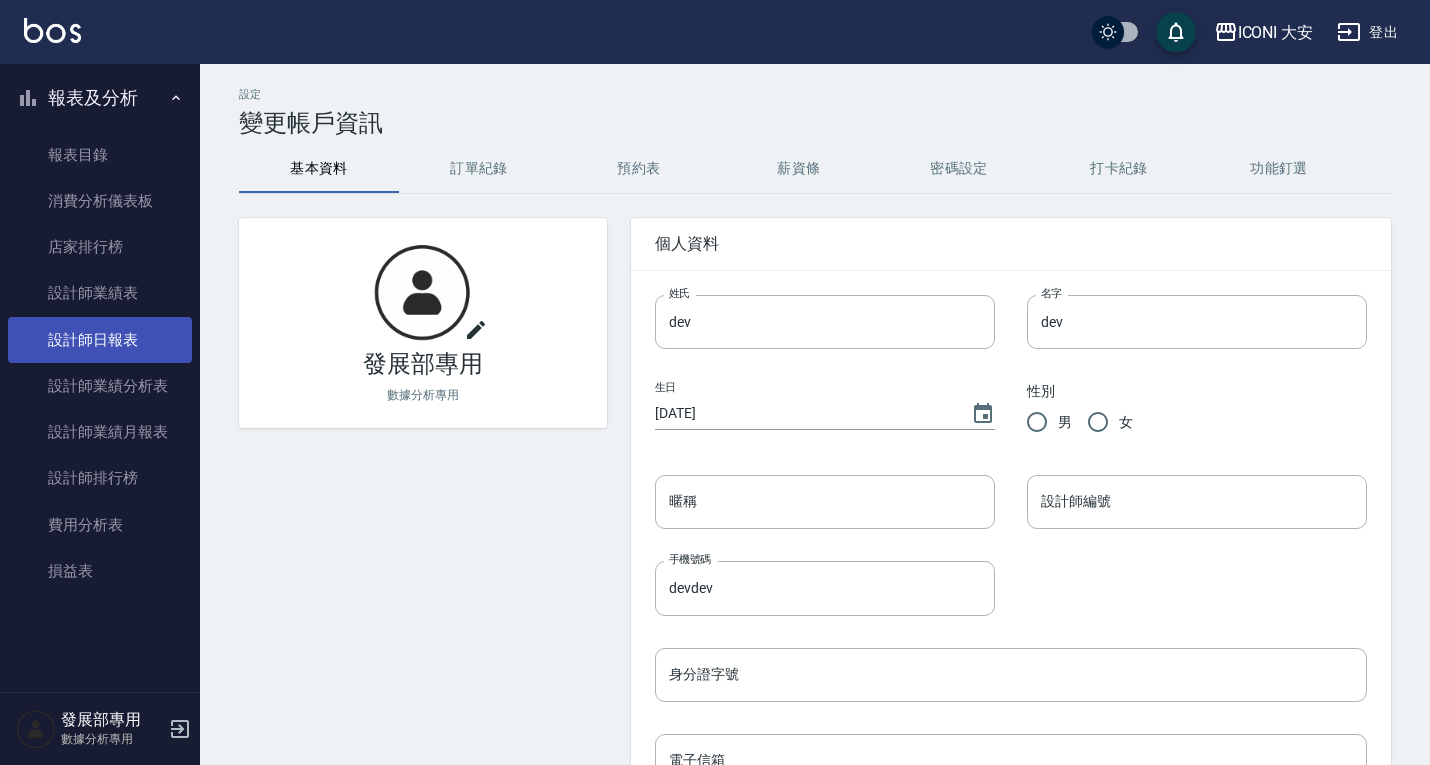 click on "設計師日報表" at bounding box center [100, 340] 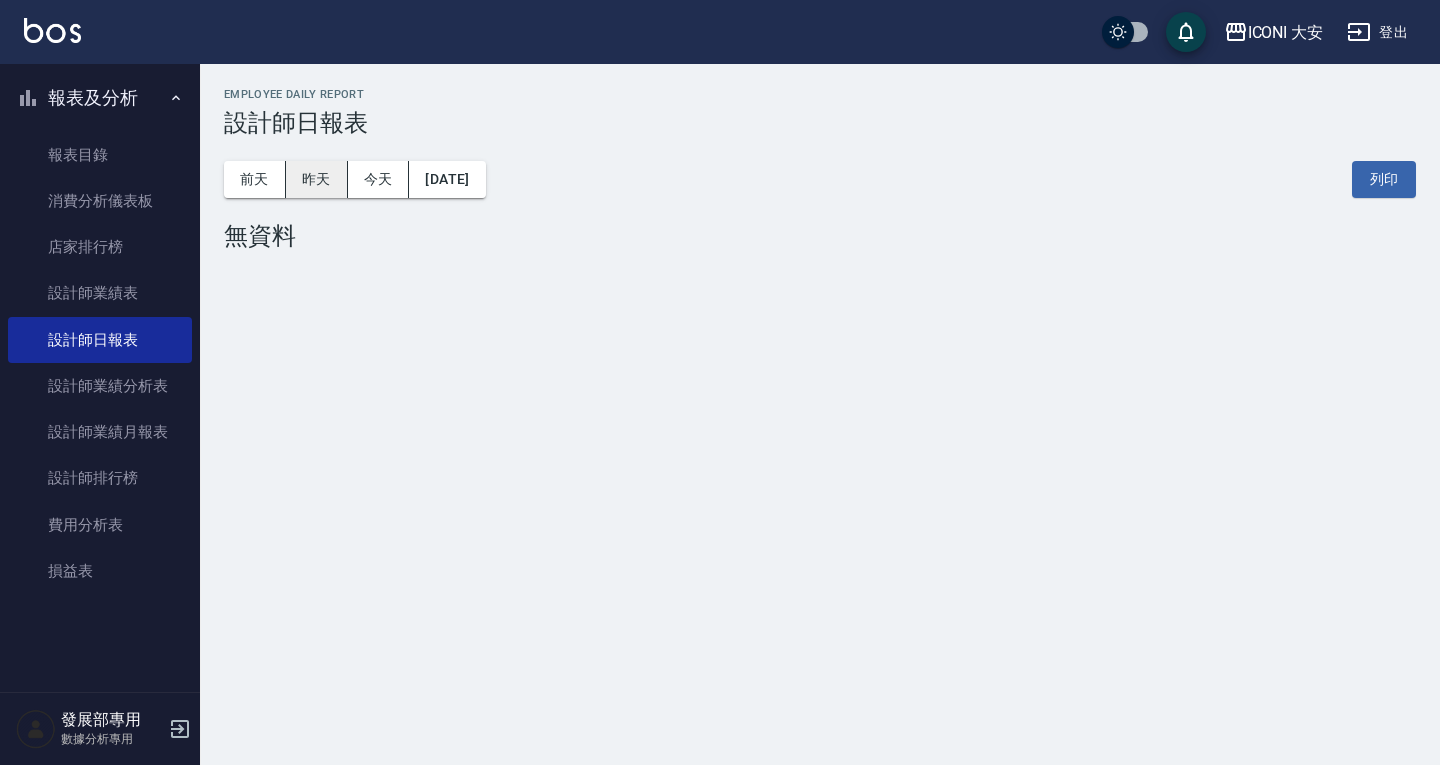 click on "昨天" at bounding box center (317, 179) 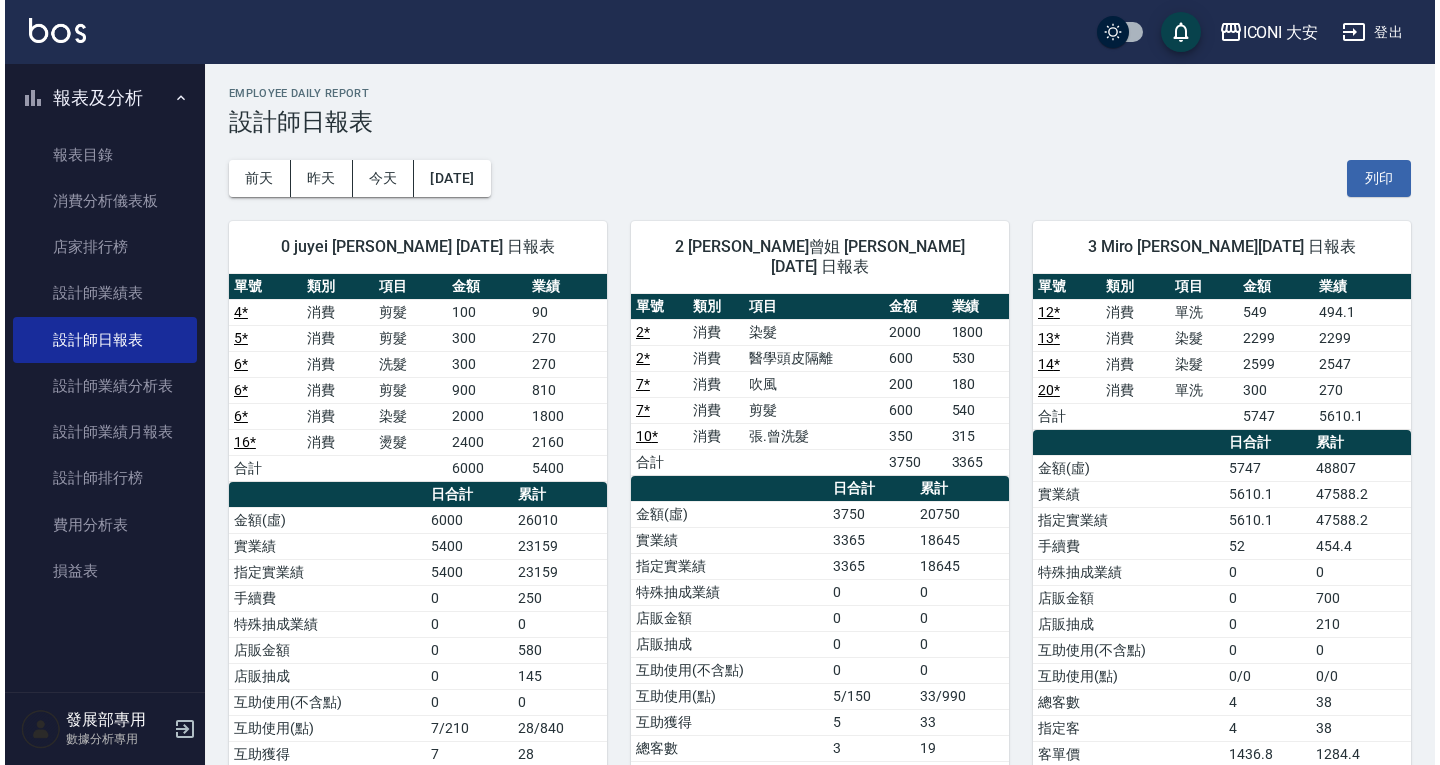 scroll, scrollTop: 0, scrollLeft: 0, axis: both 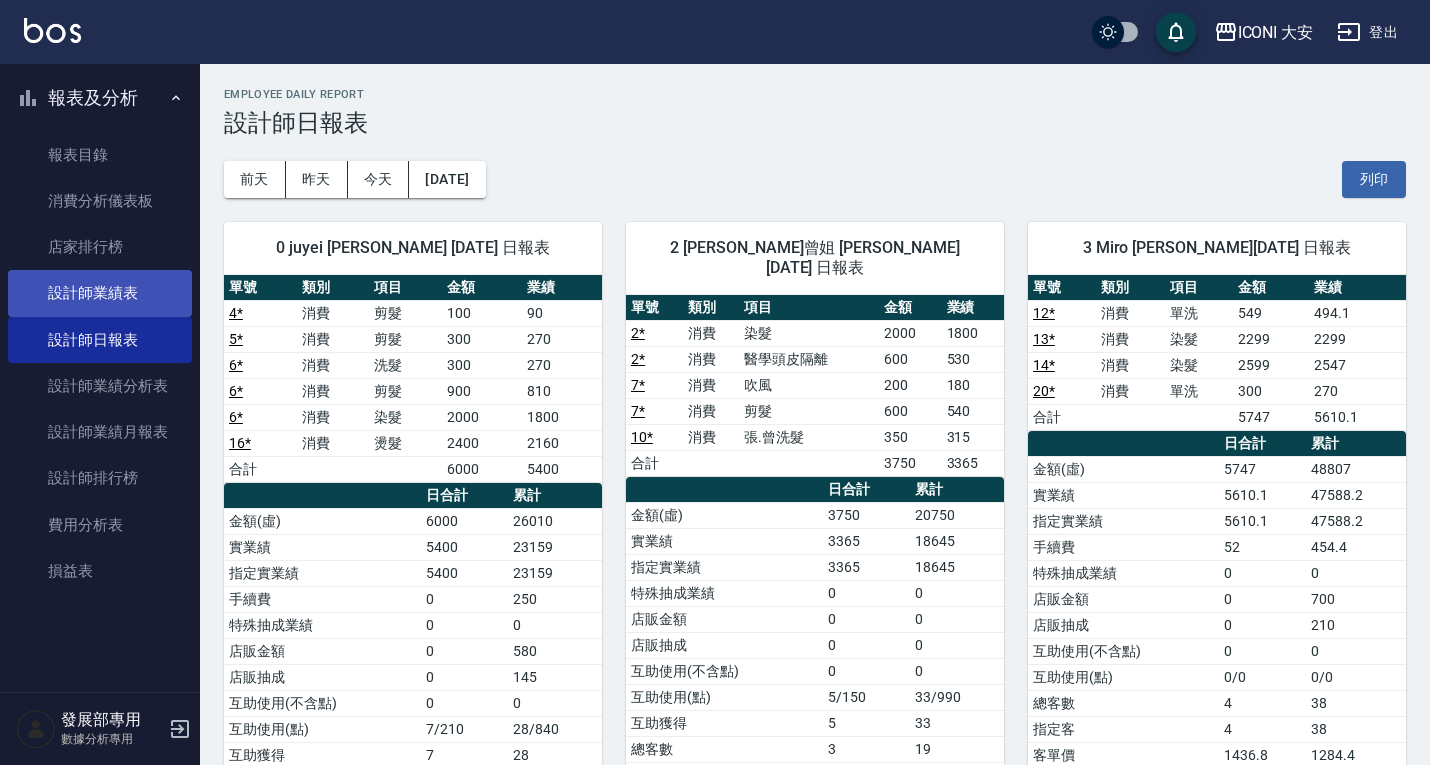 click on "設計師業績表" at bounding box center [100, 293] 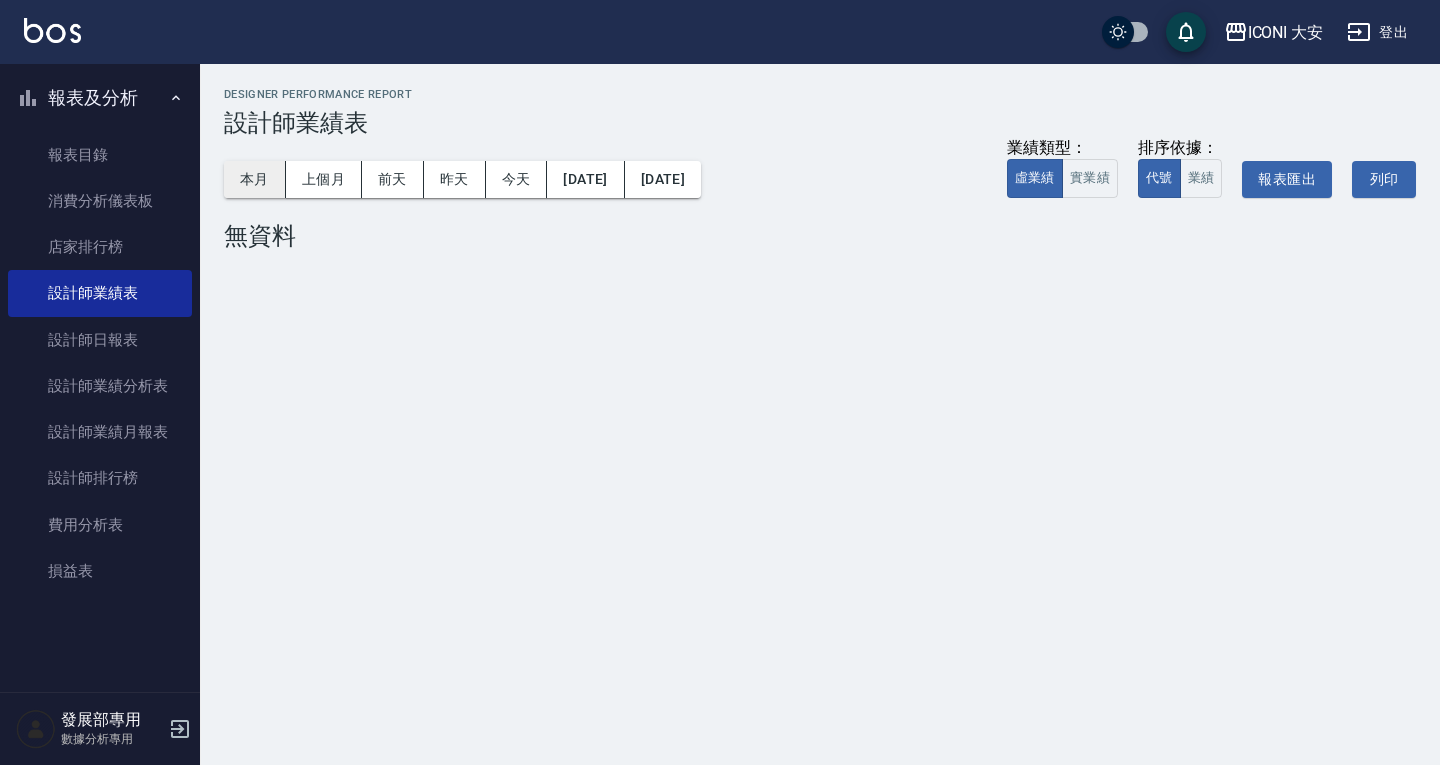click on "本月" at bounding box center [255, 179] 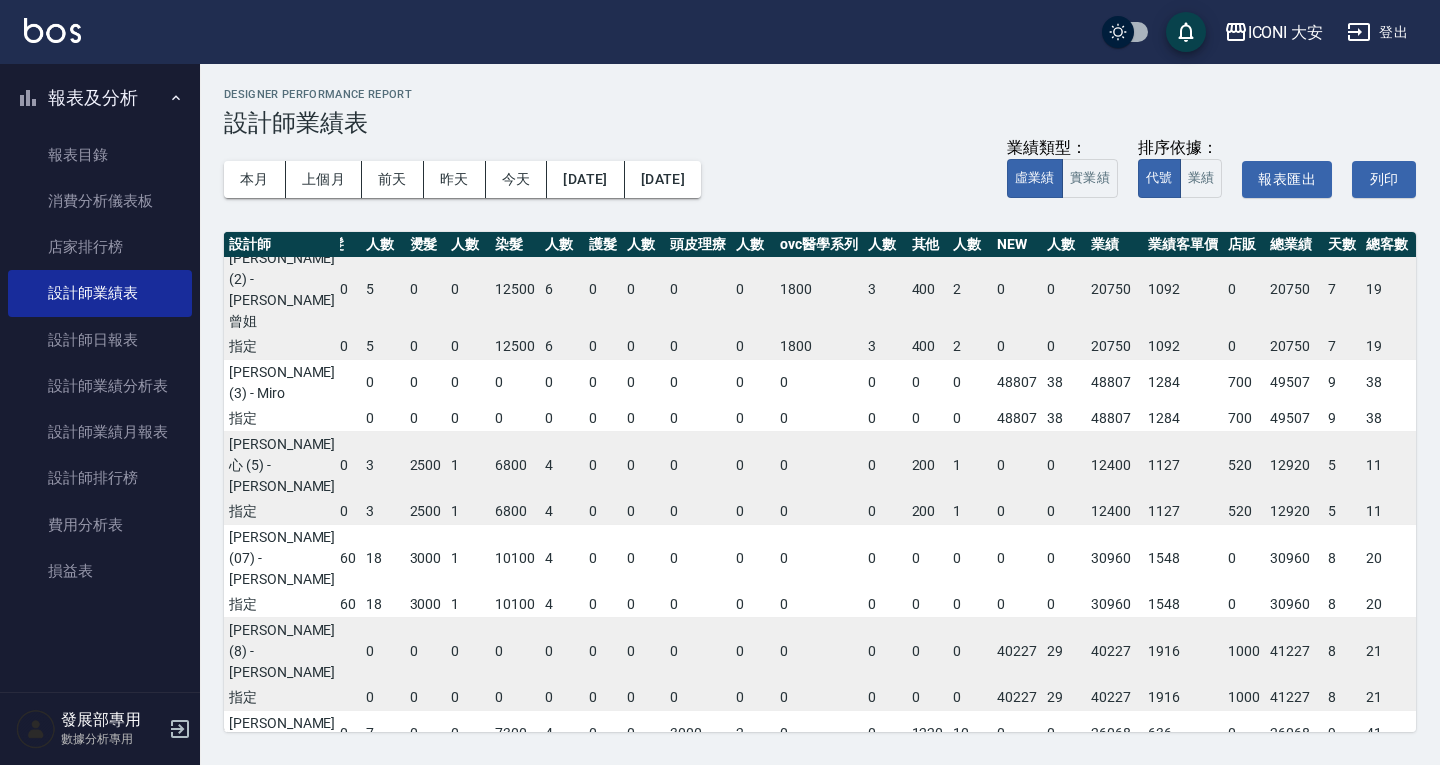 scroll, scrollTop: 0, scrollLeft: 123, axis: horizontal 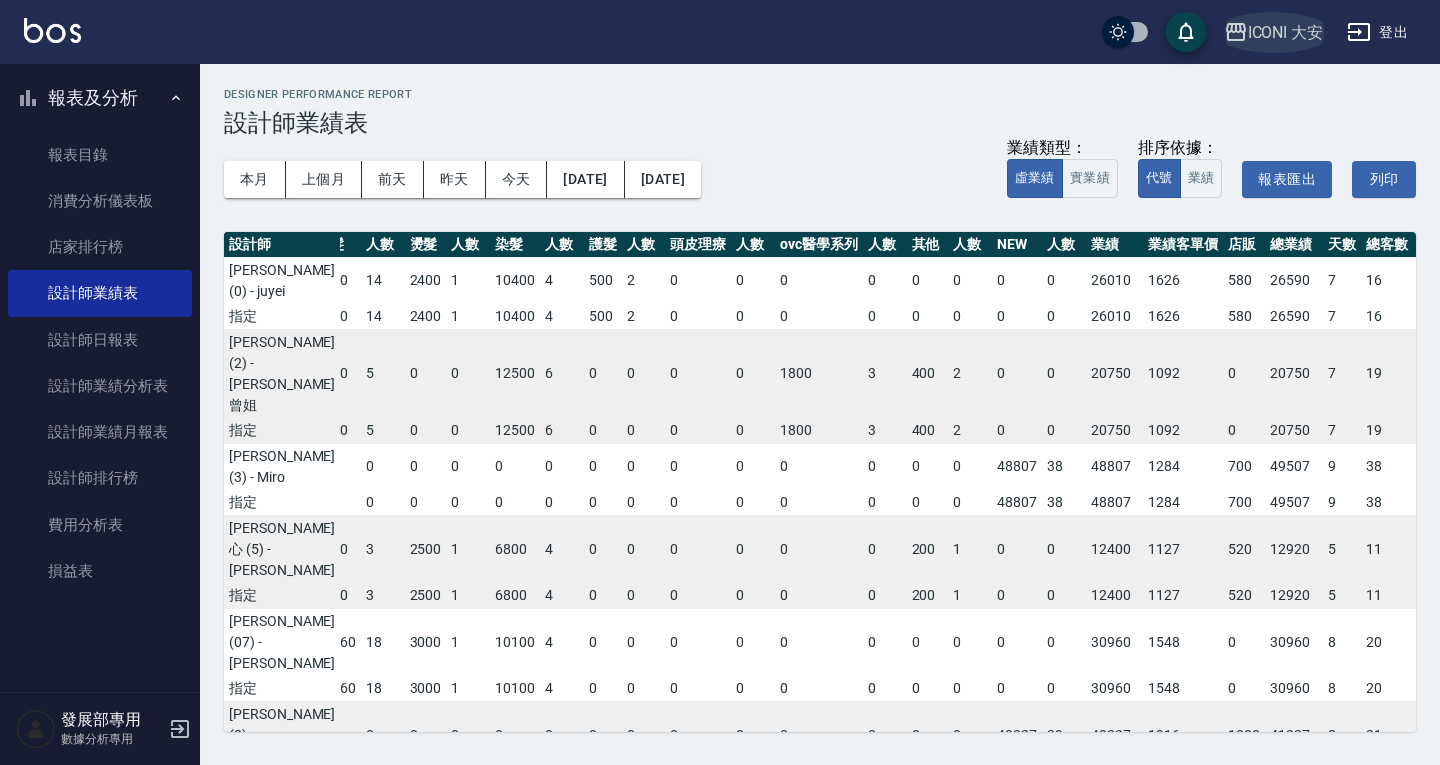 click on "ICONI 大安" at bounding box center [1286, 32] 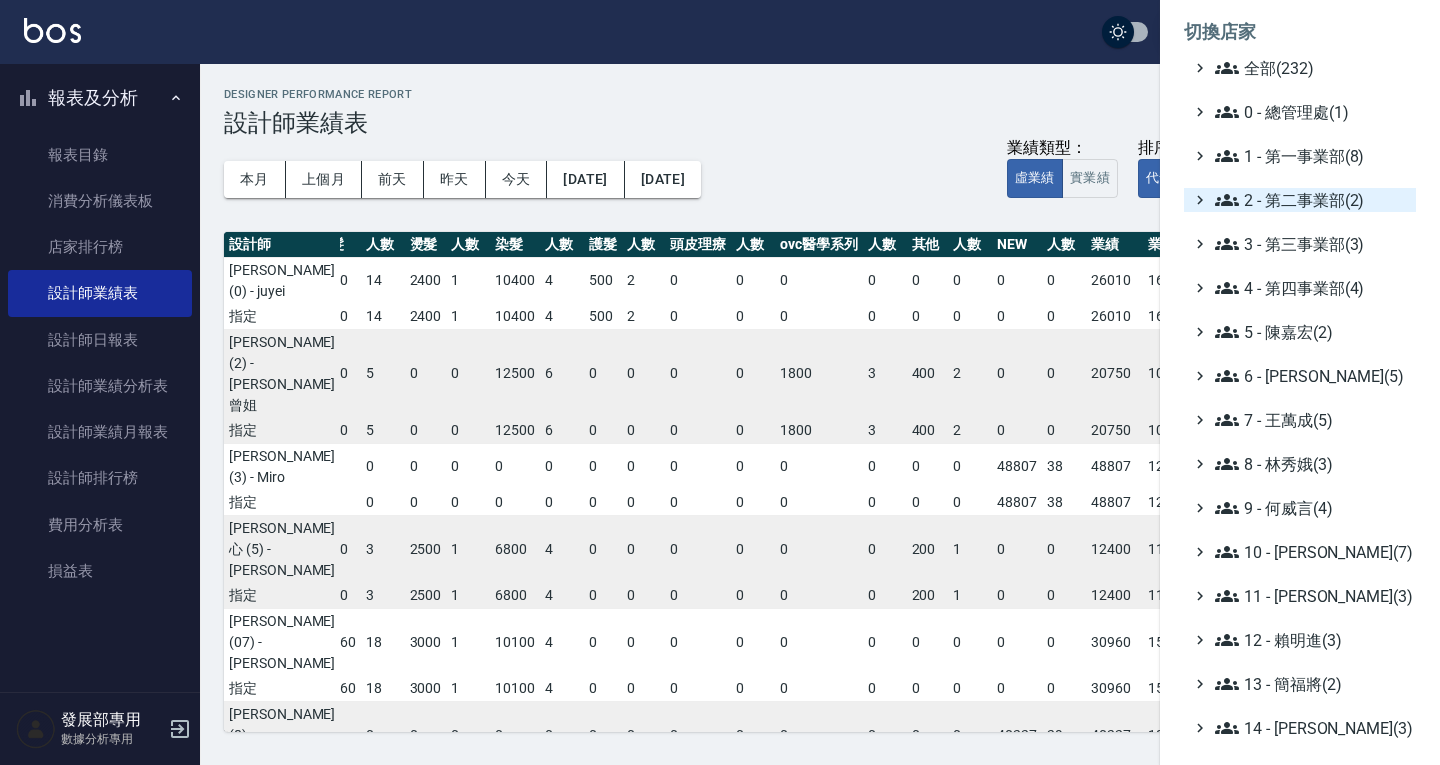 click on "2 - 第二事業部(2)" at bounding box center (1311, 200) 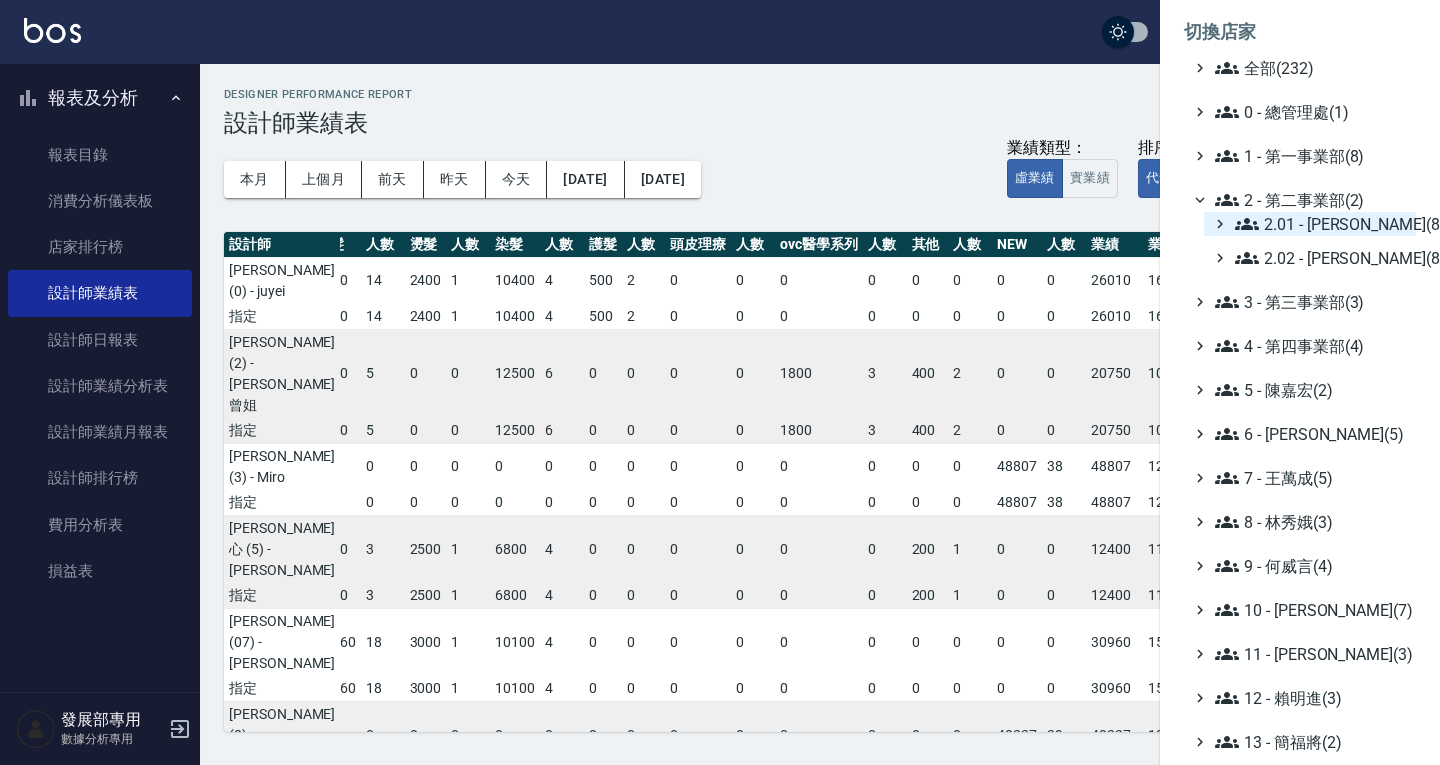 click on "2.01 - 李思敏(8)" at bounding box center [1321, 224] 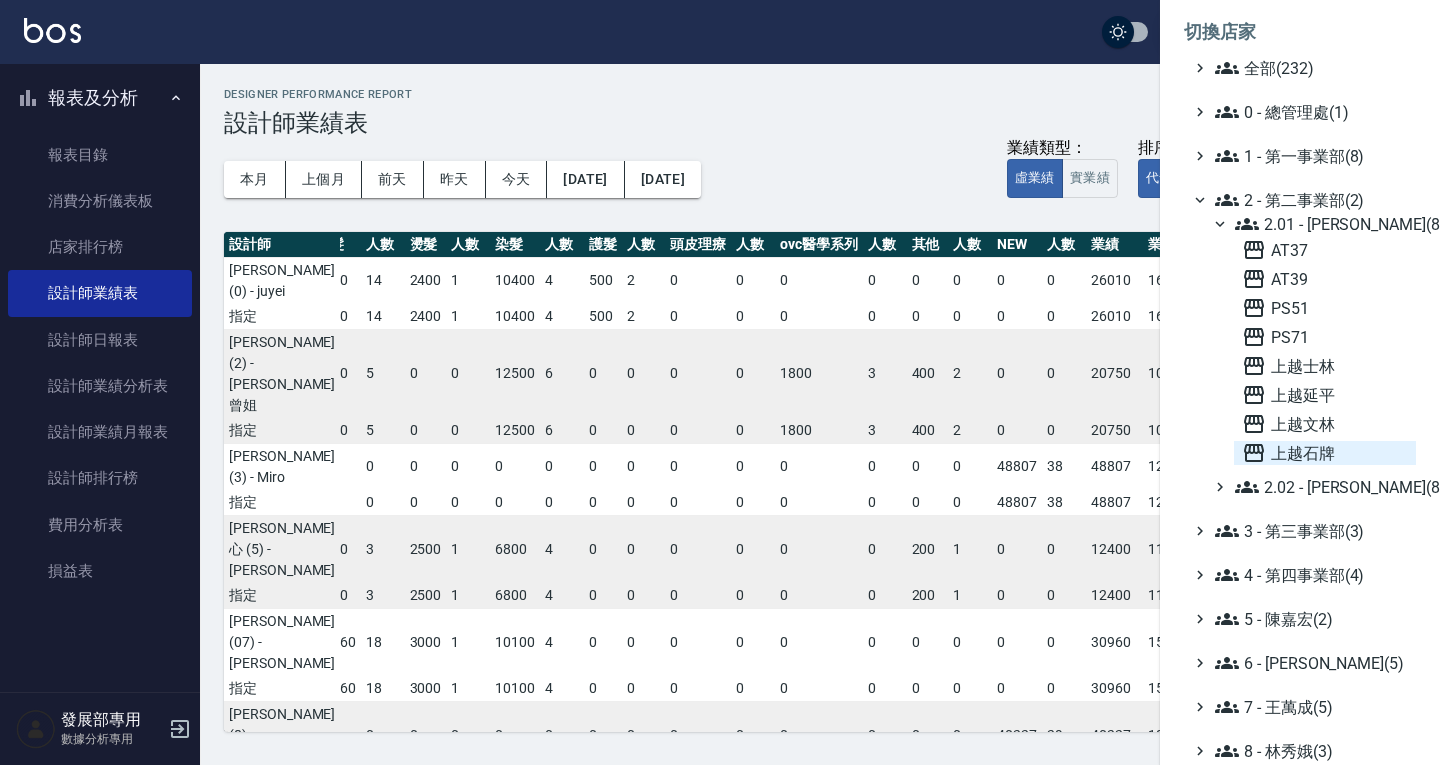 click on "上越石牌" at bounding box center [1325, 453] 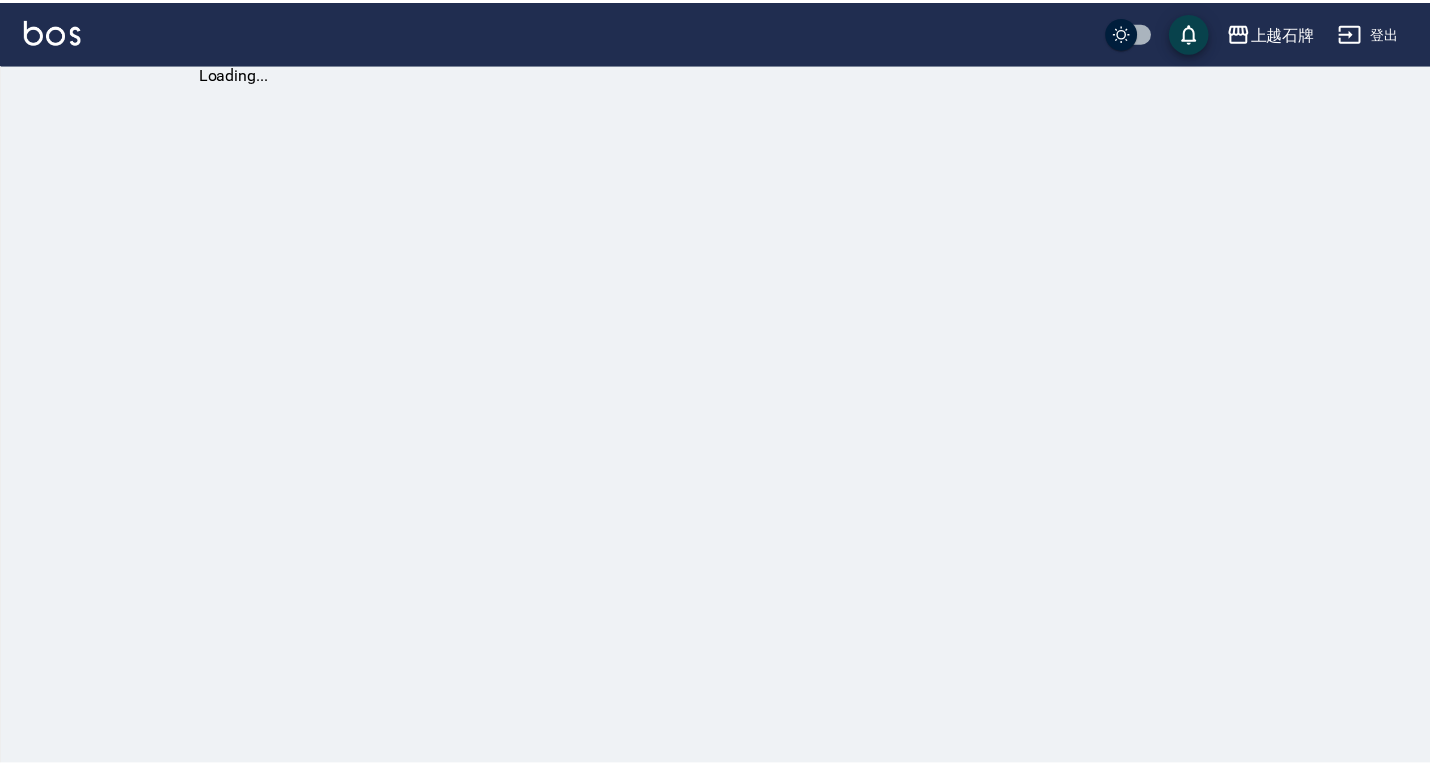 scroll, scrollTop: 0, scrollLeft: 0, axis: both 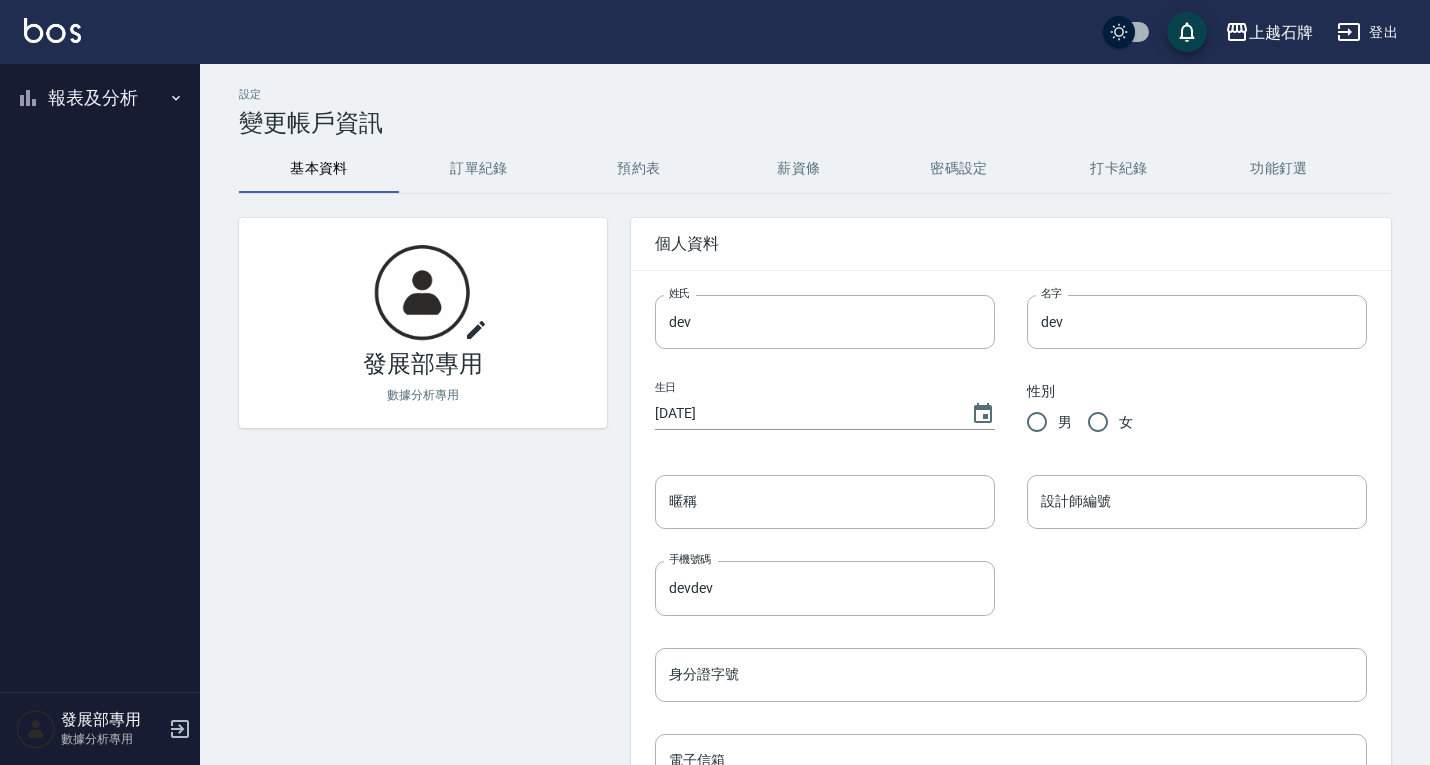 click on "報表及分析" at bounding box center [100, 98] 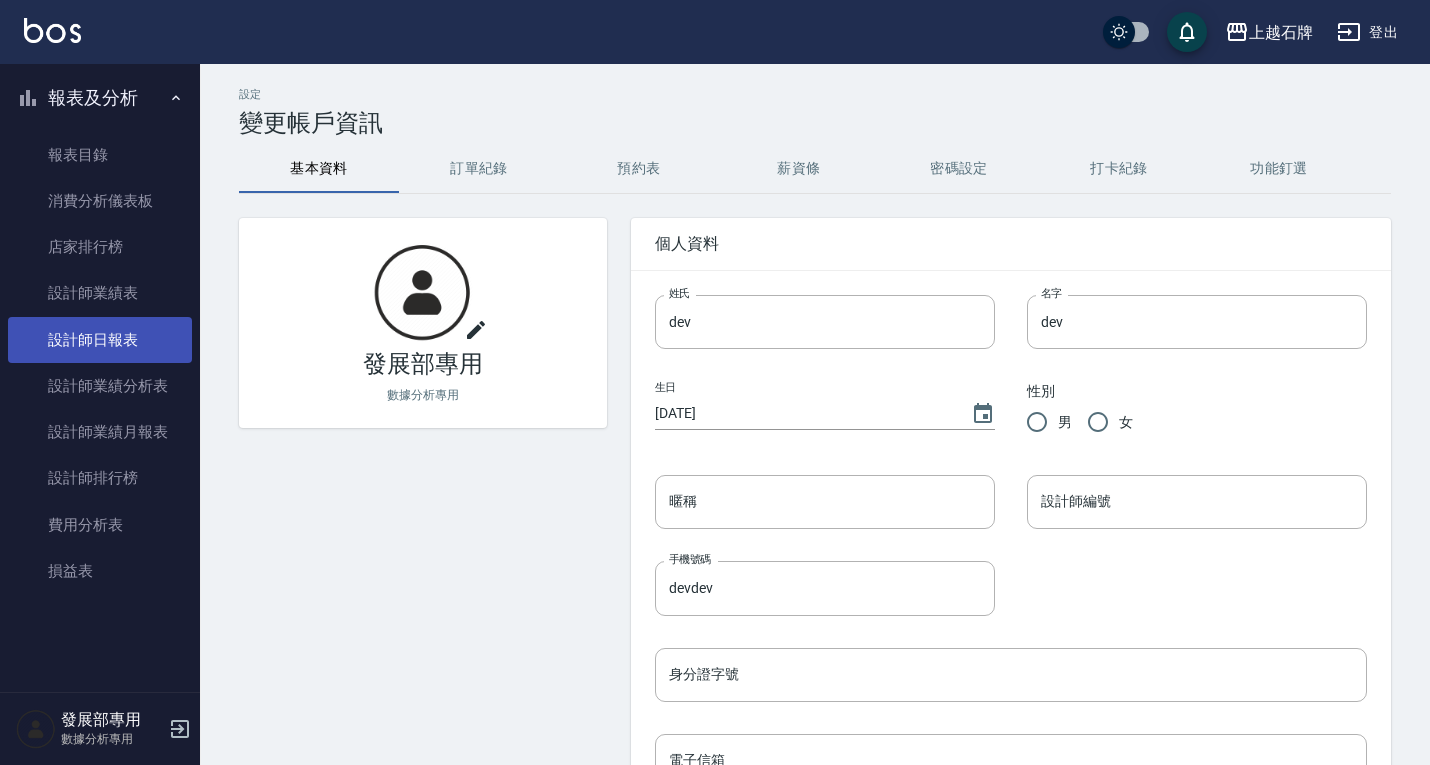 click on "設計師日報表" at bounding box center (100, 340) 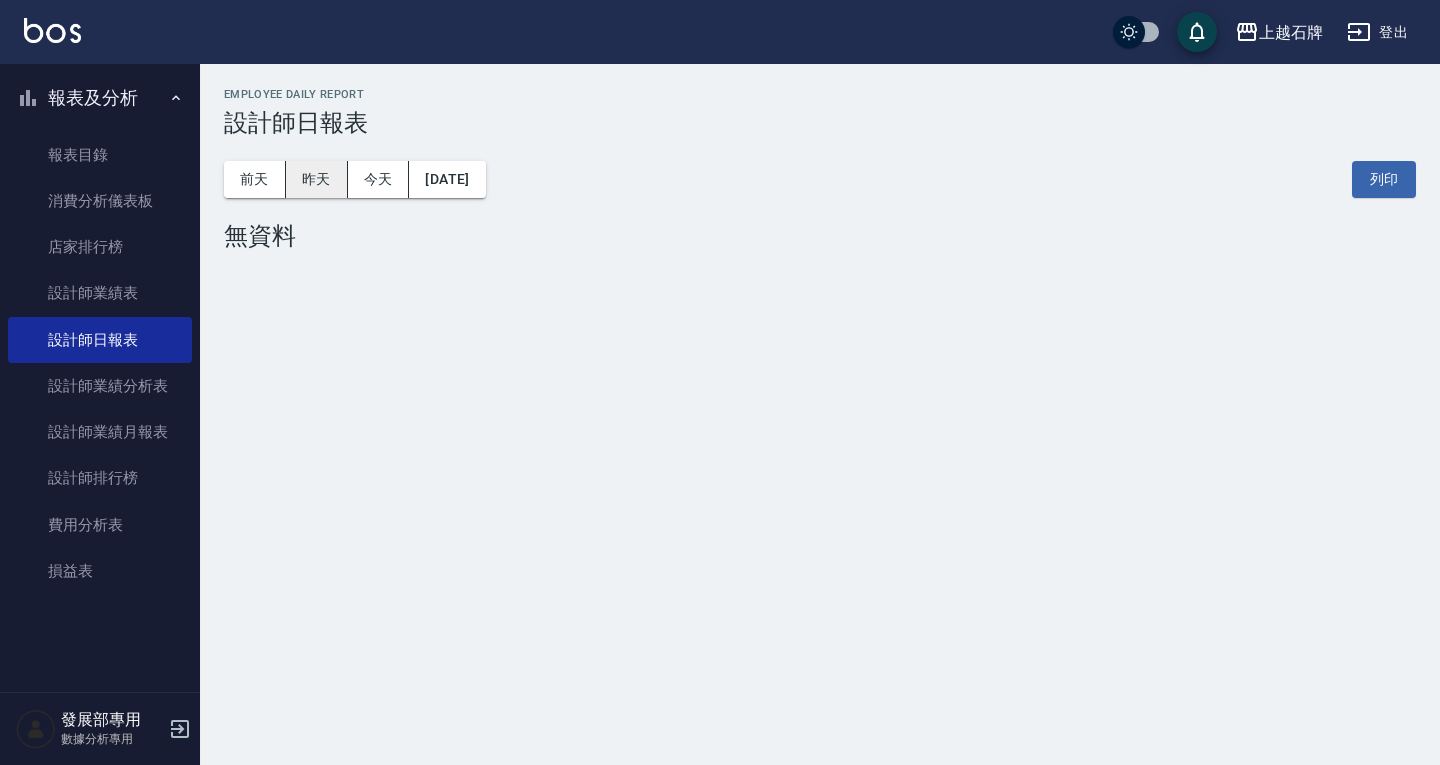 click on "昨天" at bounding box center [317, 179] 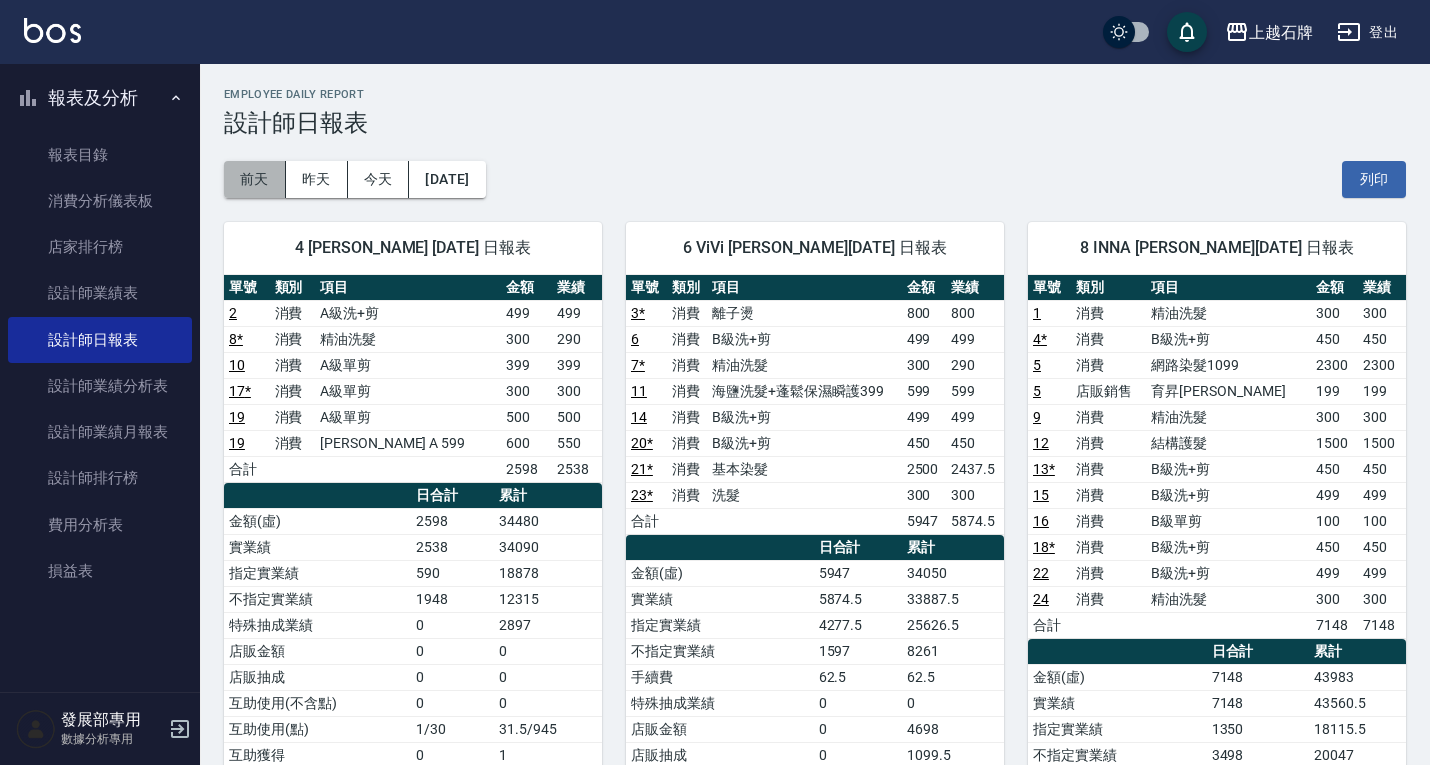 click on "前天" at bounding box center [255, 179] 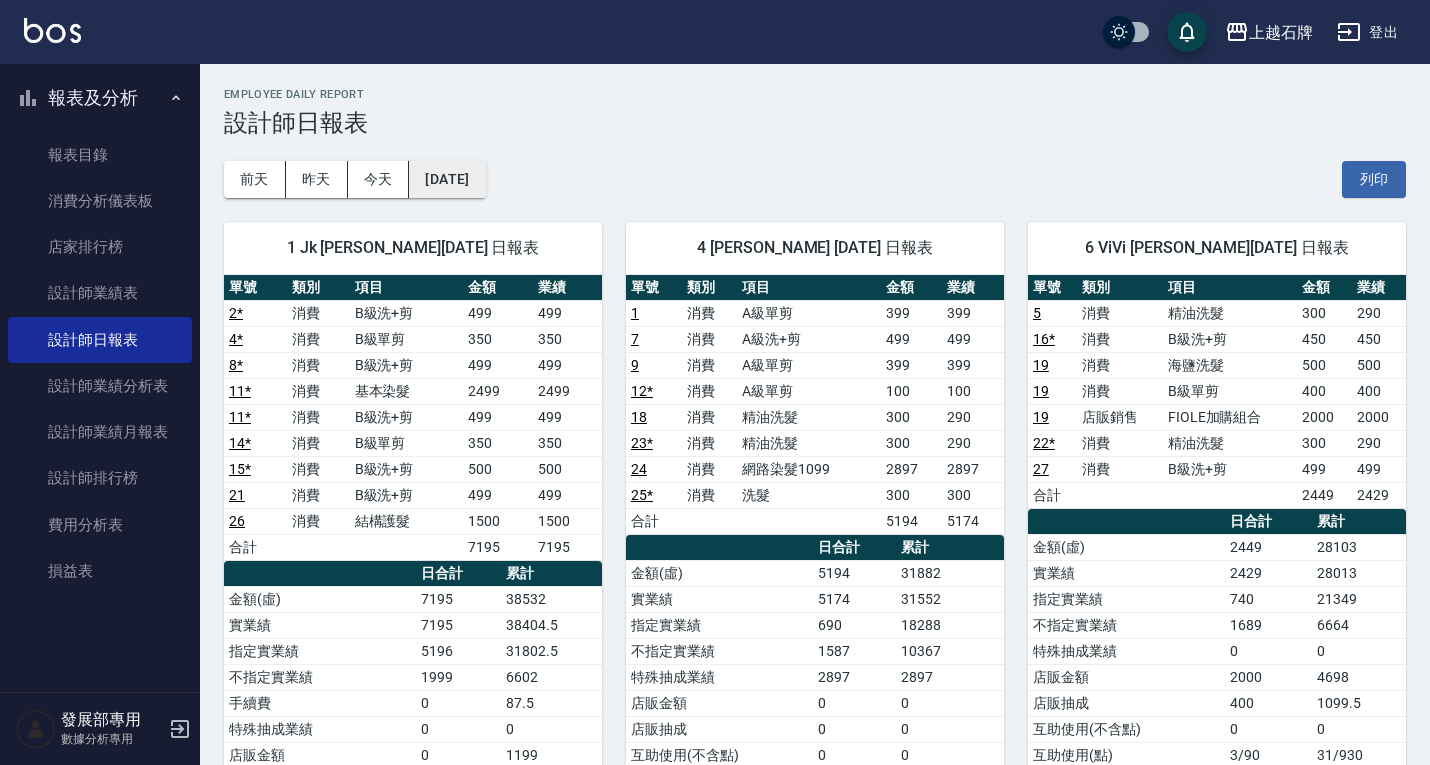 click on "[DATE]" at bounding box center [447, 179] 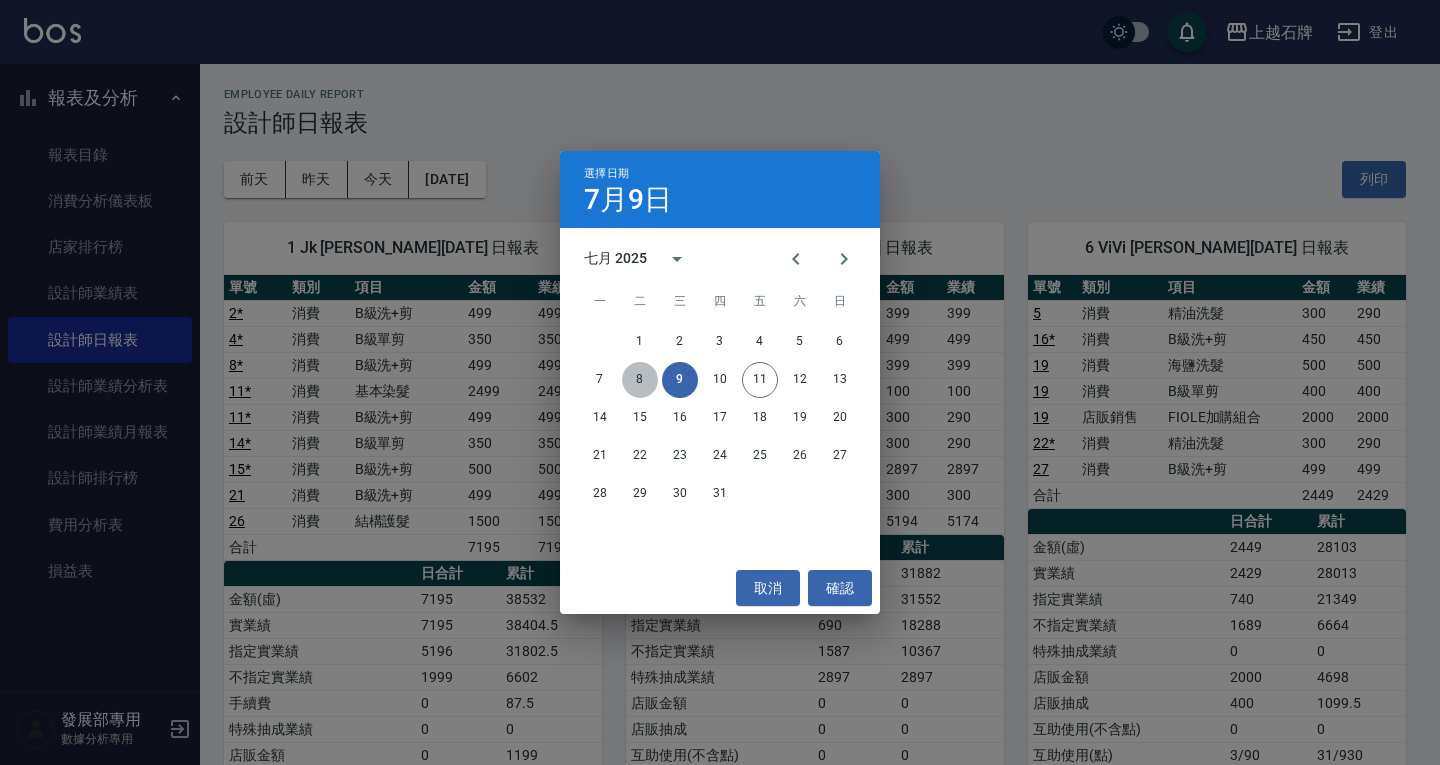 click on "8" at bounding box center [640, 380] 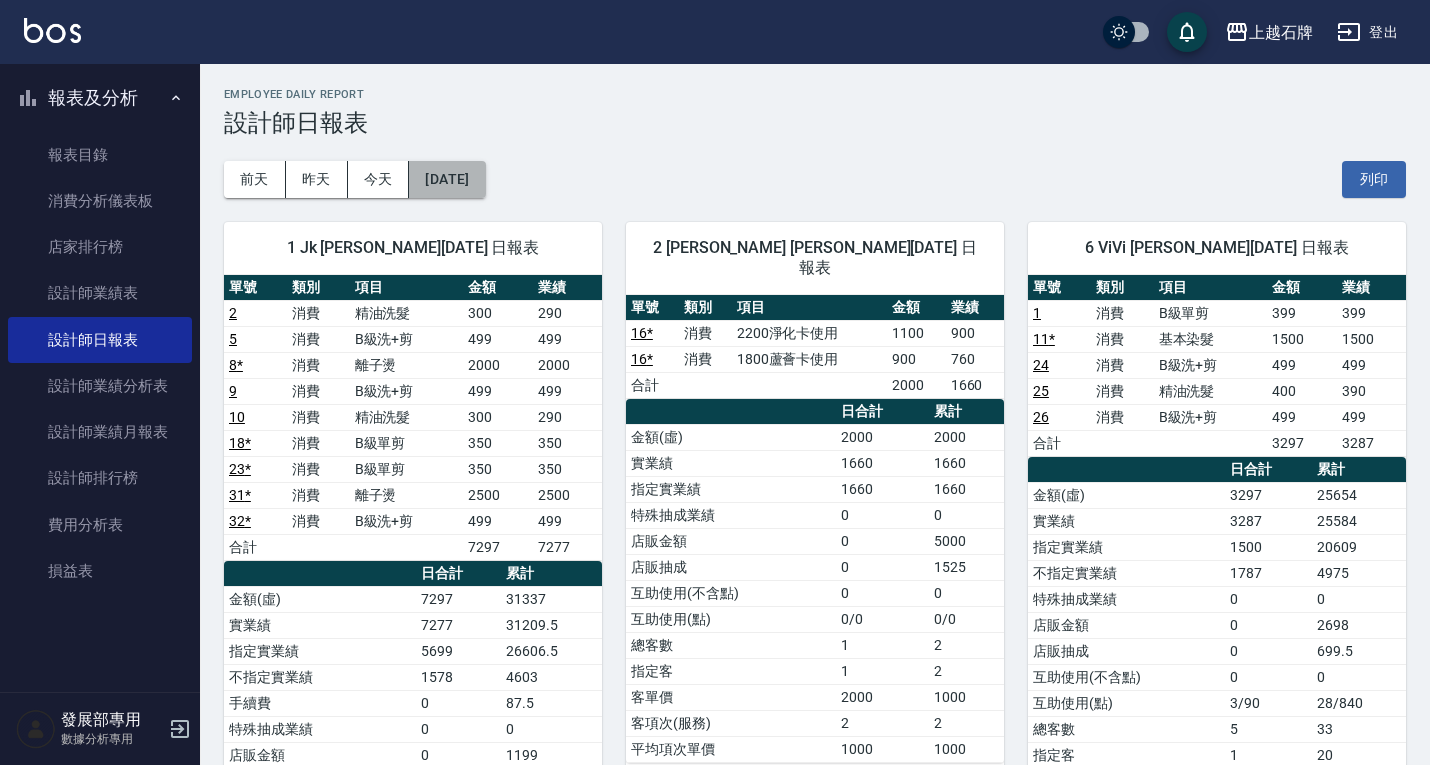click on "[DATE]" at bounding box center [447, 179] 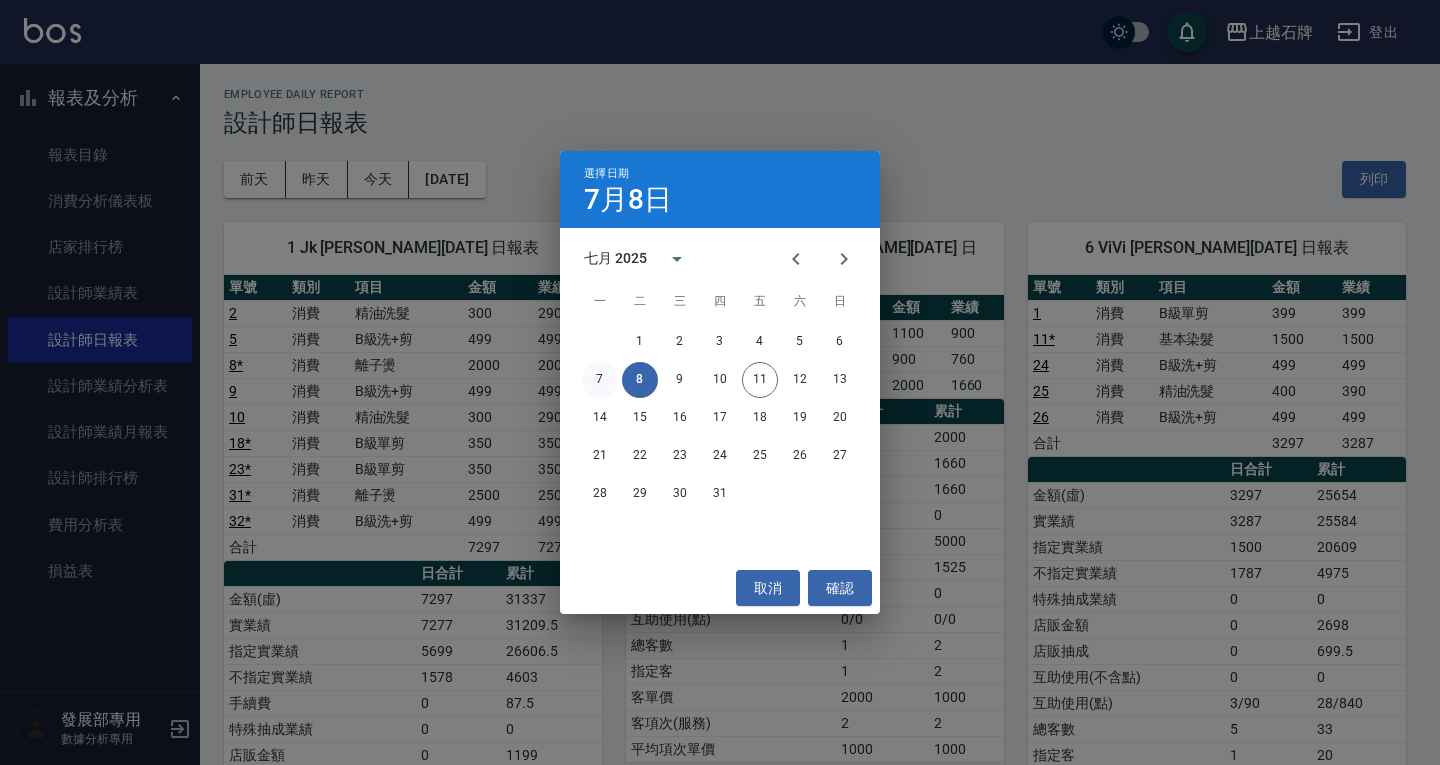 click on "7" at bounding box center (600, 380) 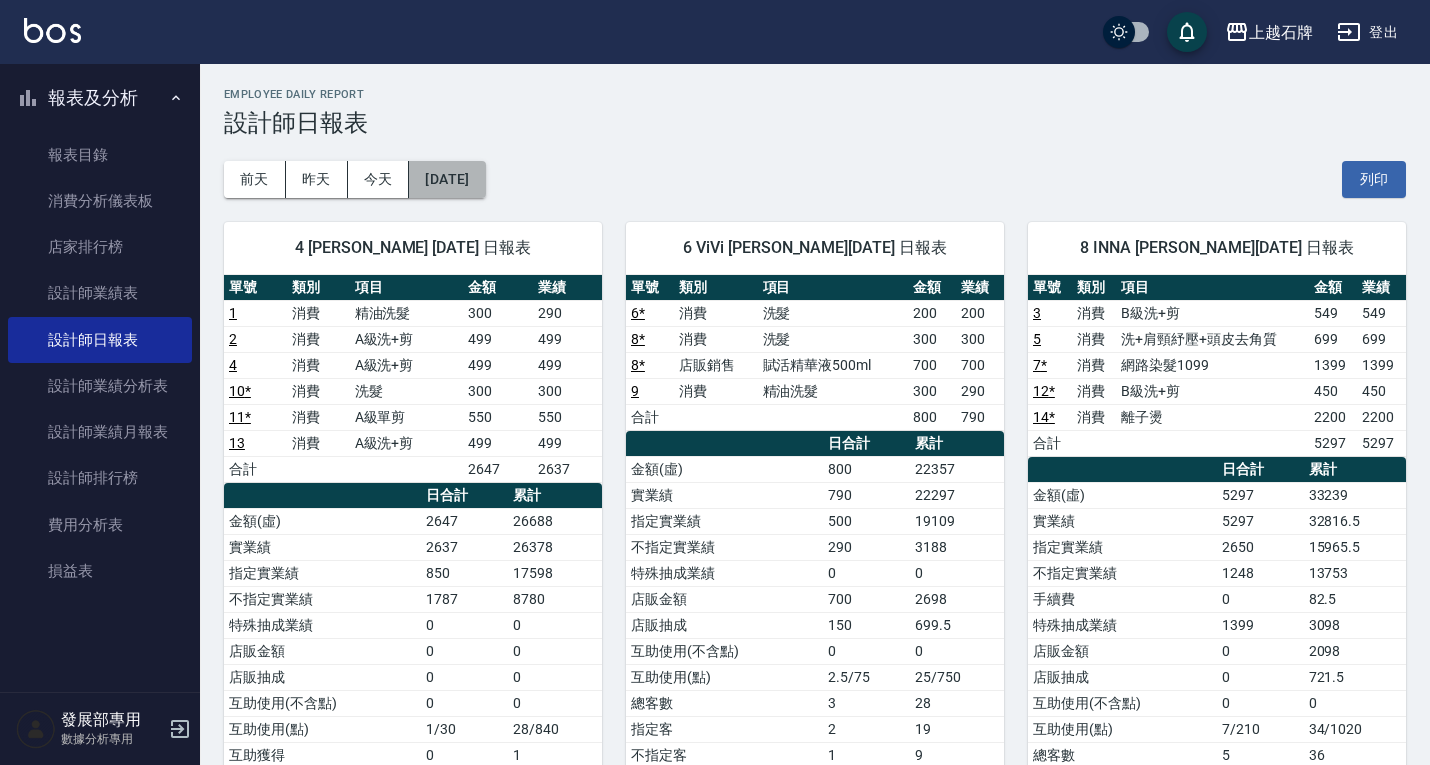 click on "[DATE]" at bounding box center (447, 179) 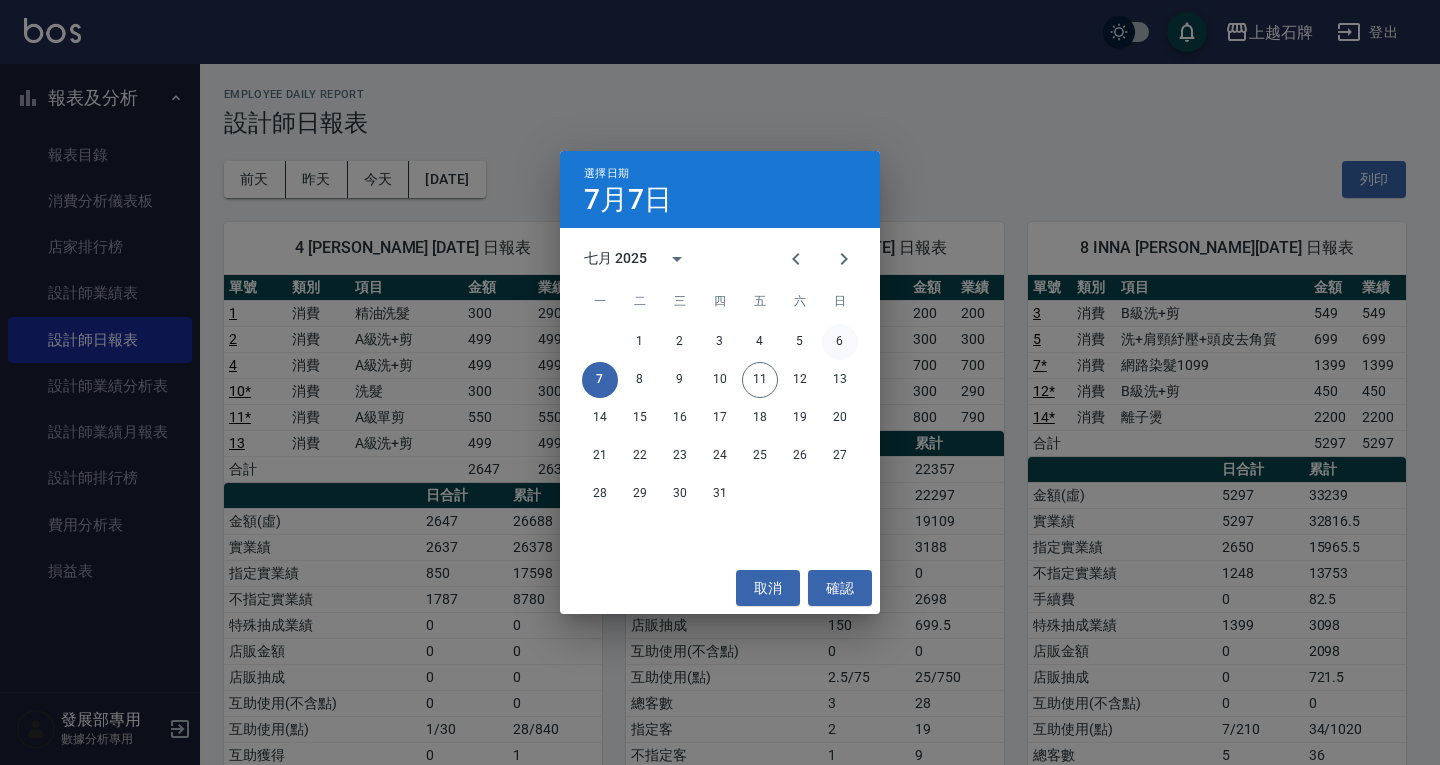 click on "6" at bounding box center [840, 342] 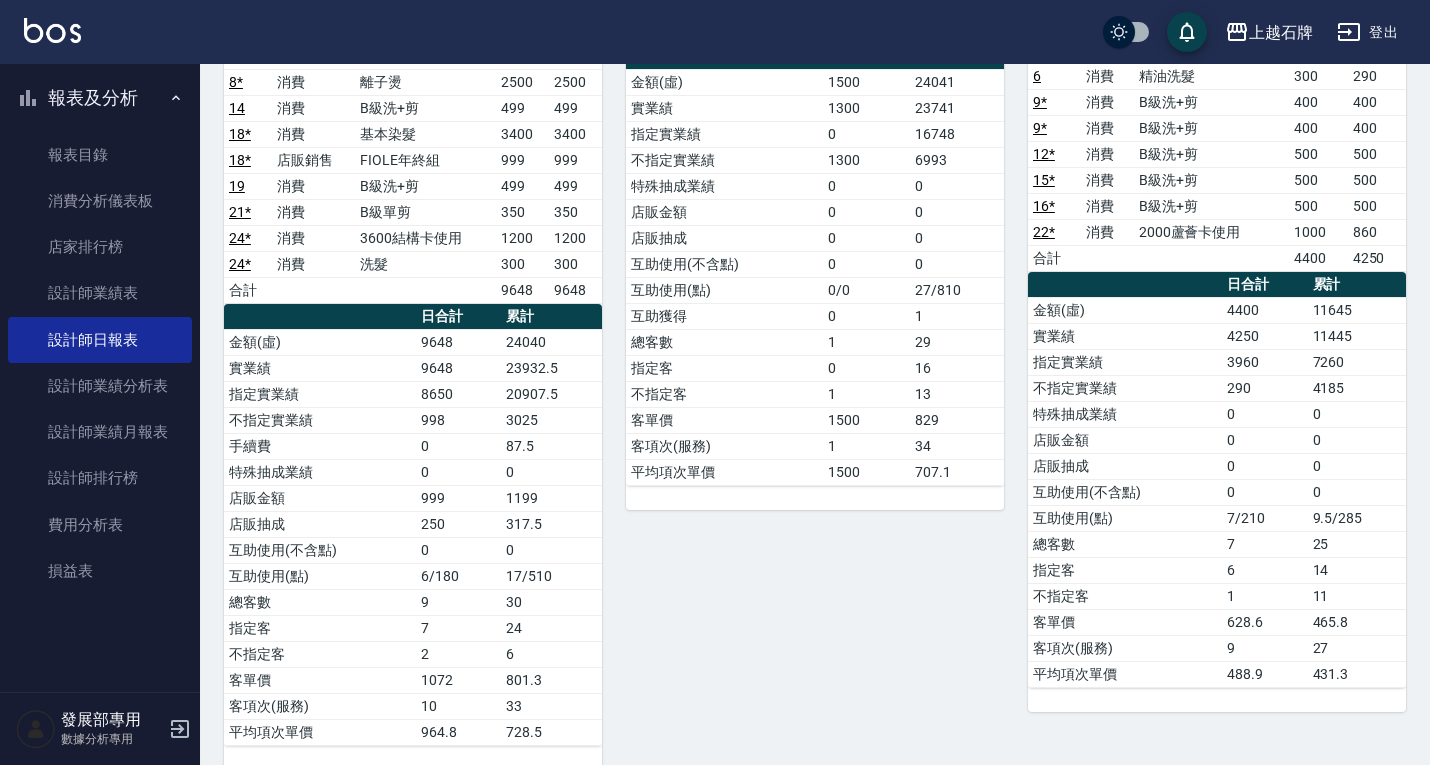 scroll, scrollTop: 200, scrollLeft: 0, axis: vertical 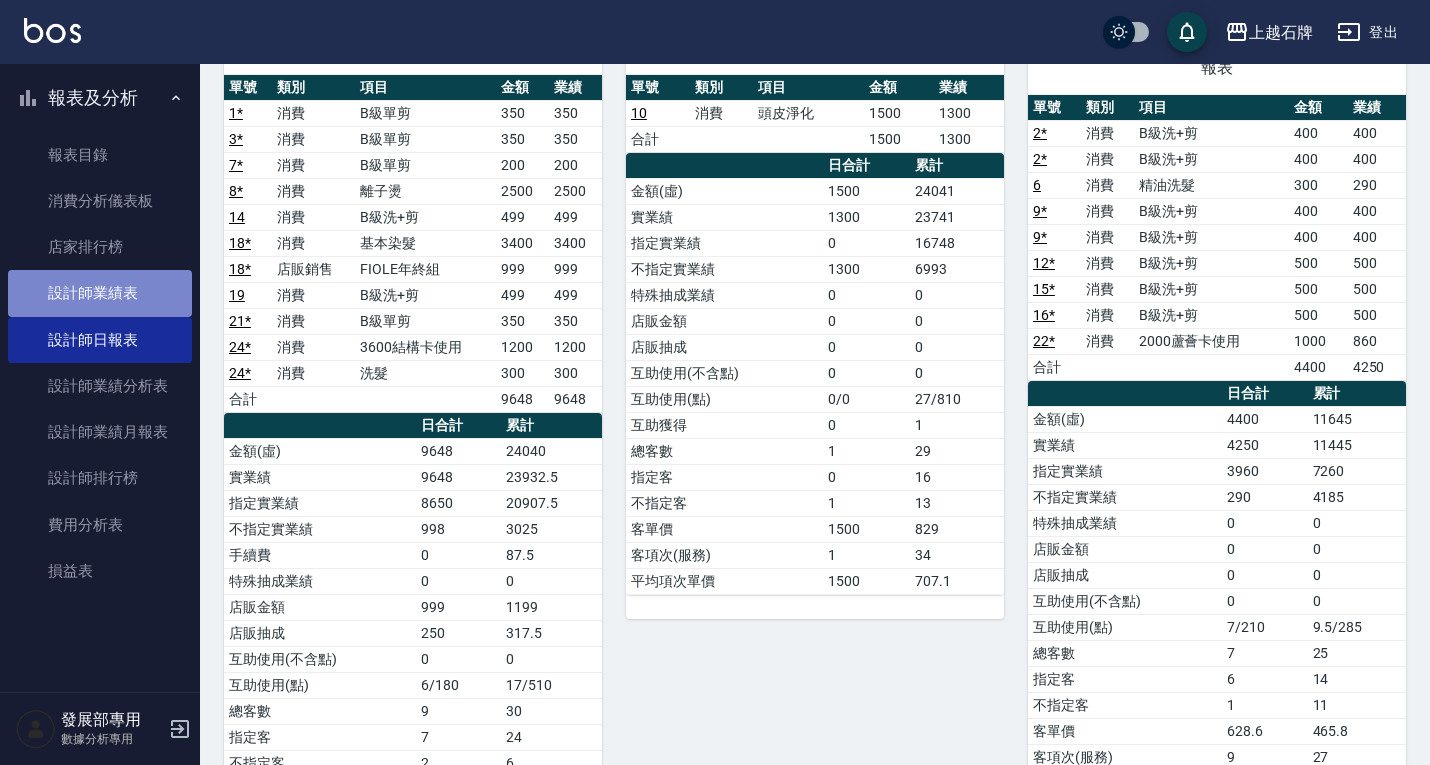 click on "設計師業績表" at bounding box center (100, 293) 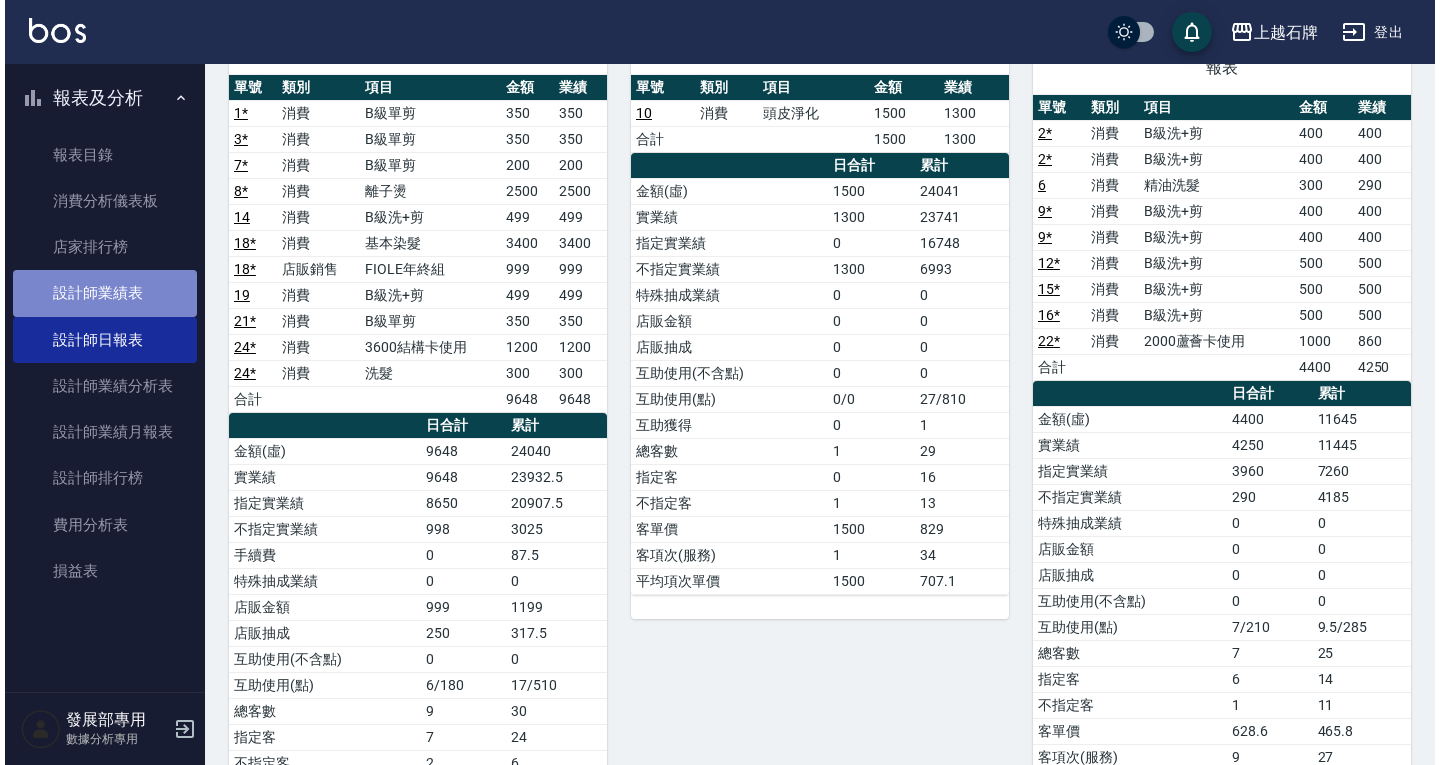scroll, scrollTop: 0, scrollLeft: 0, axis: both 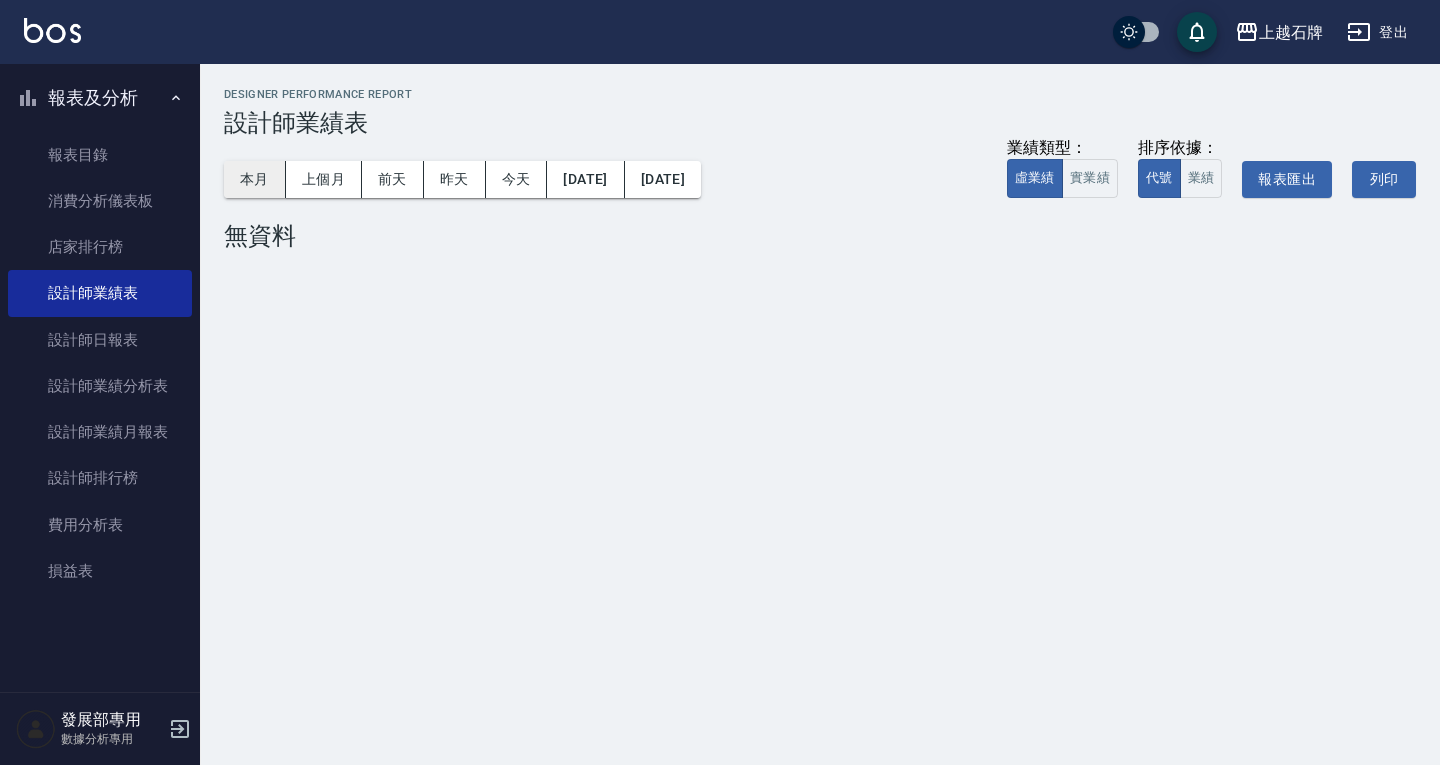 click on "本月" at bounding box center [255, 179] 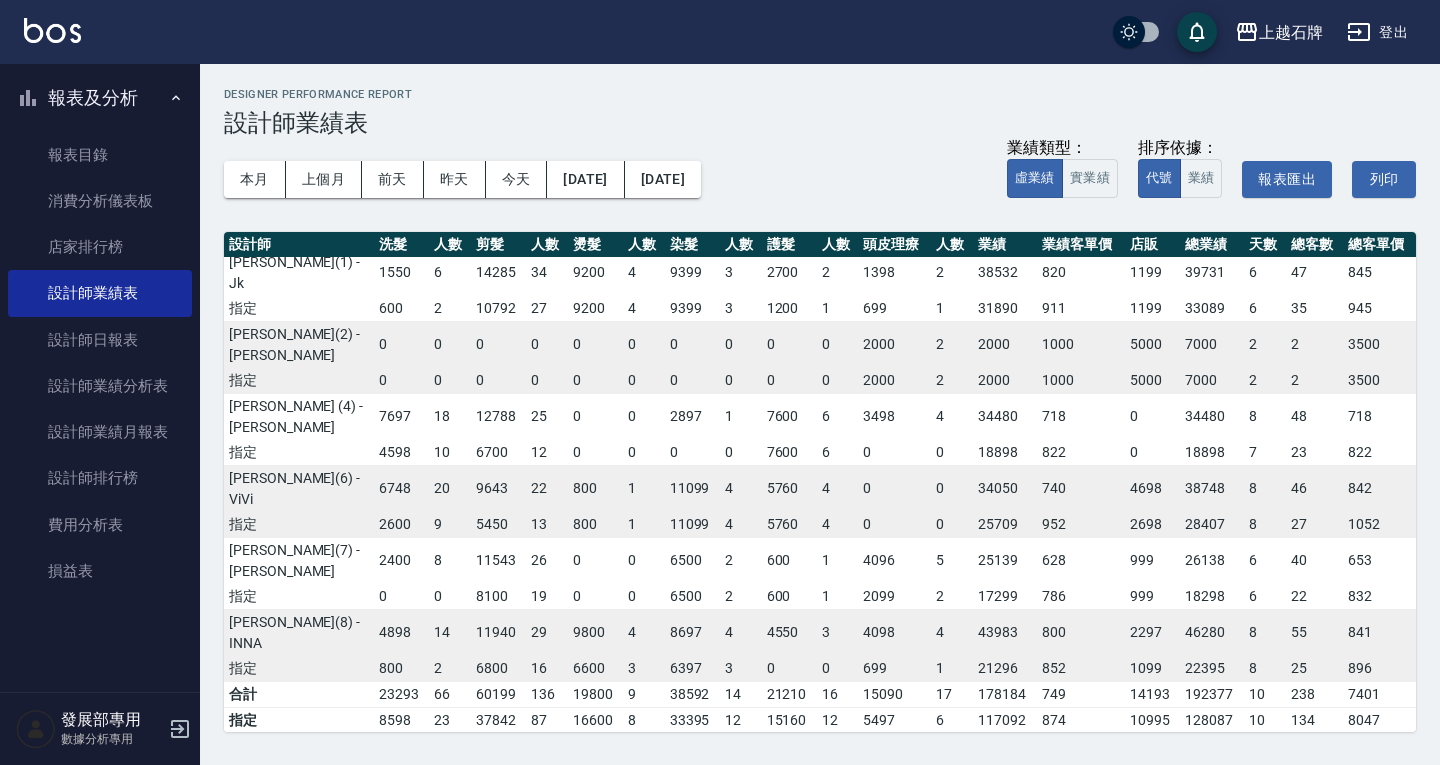 scroll, scrollTop: 14, scrollLeft: 0, axis: vertical 